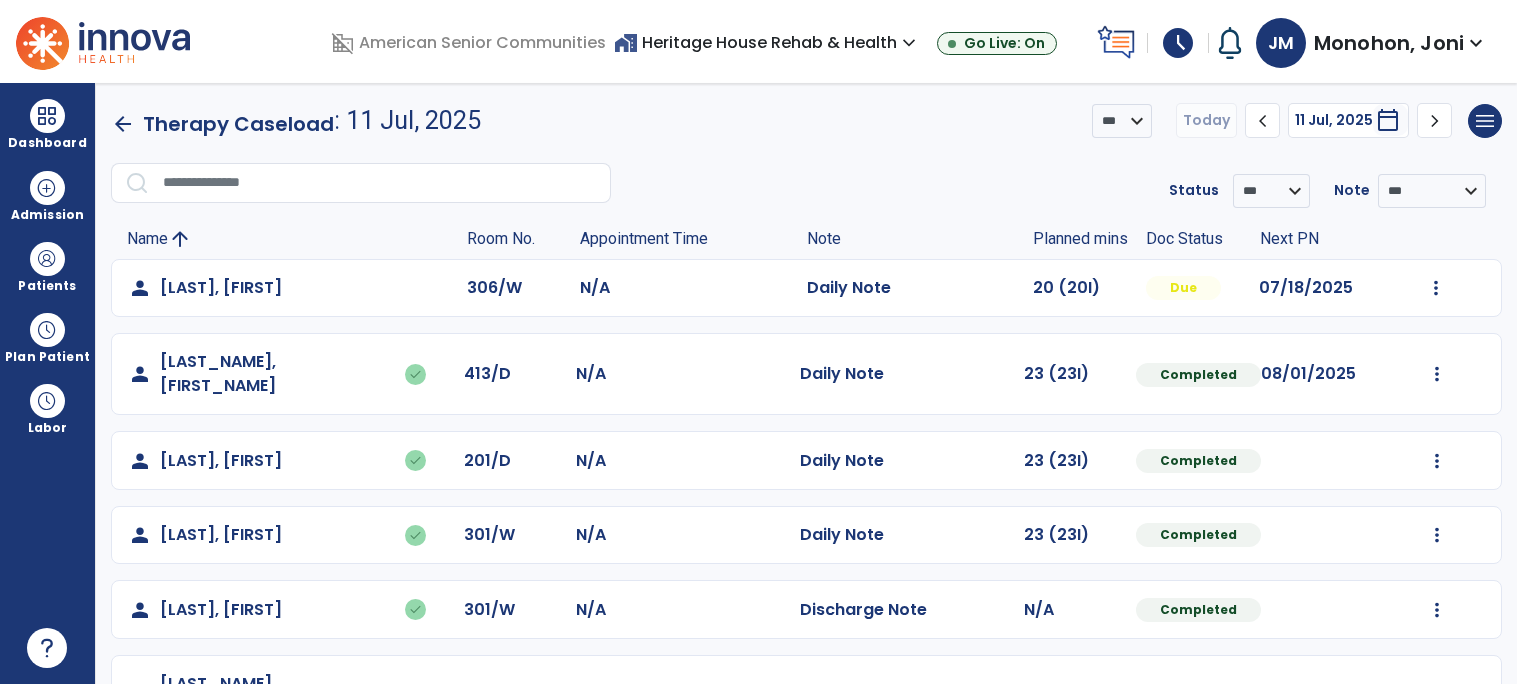 scroll, scrollTop: 0, scrollLeft: 0, axis: both 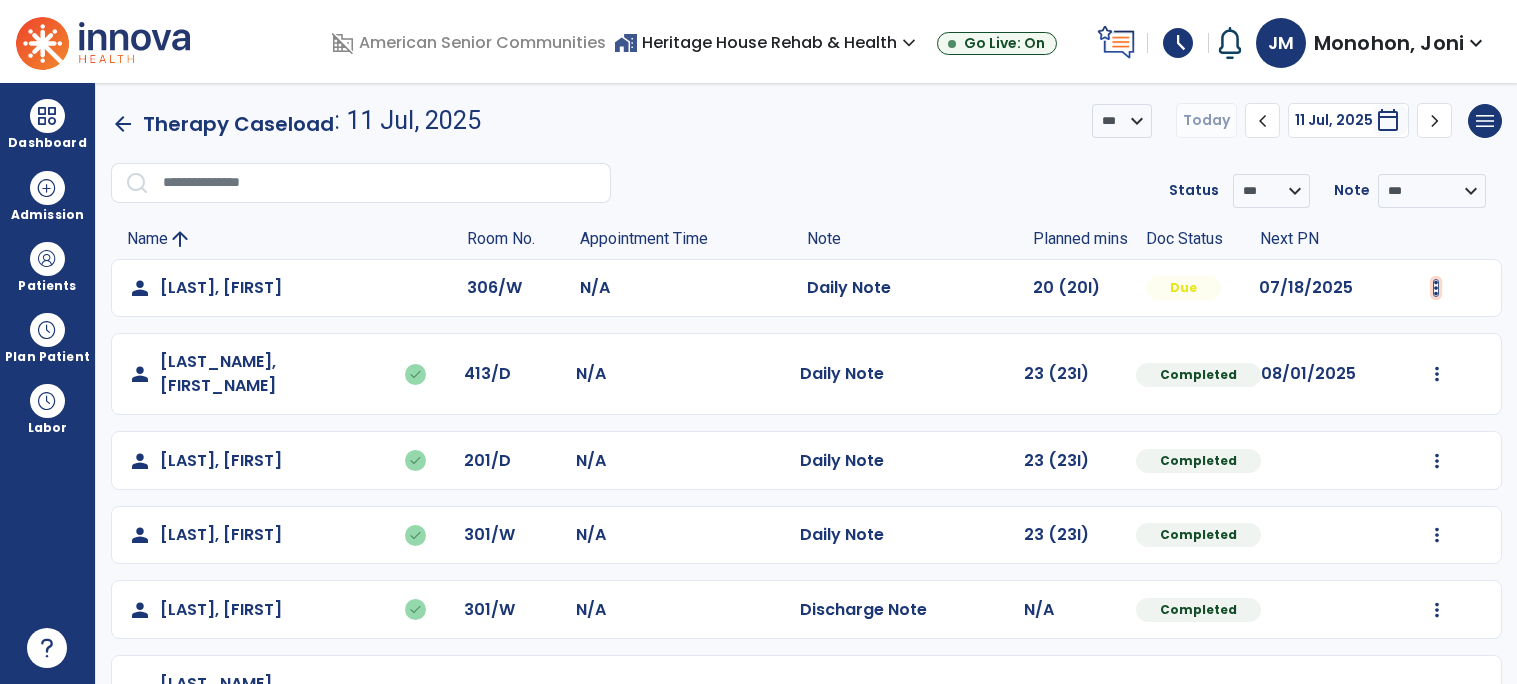 click at bounding box center (1436, 288) 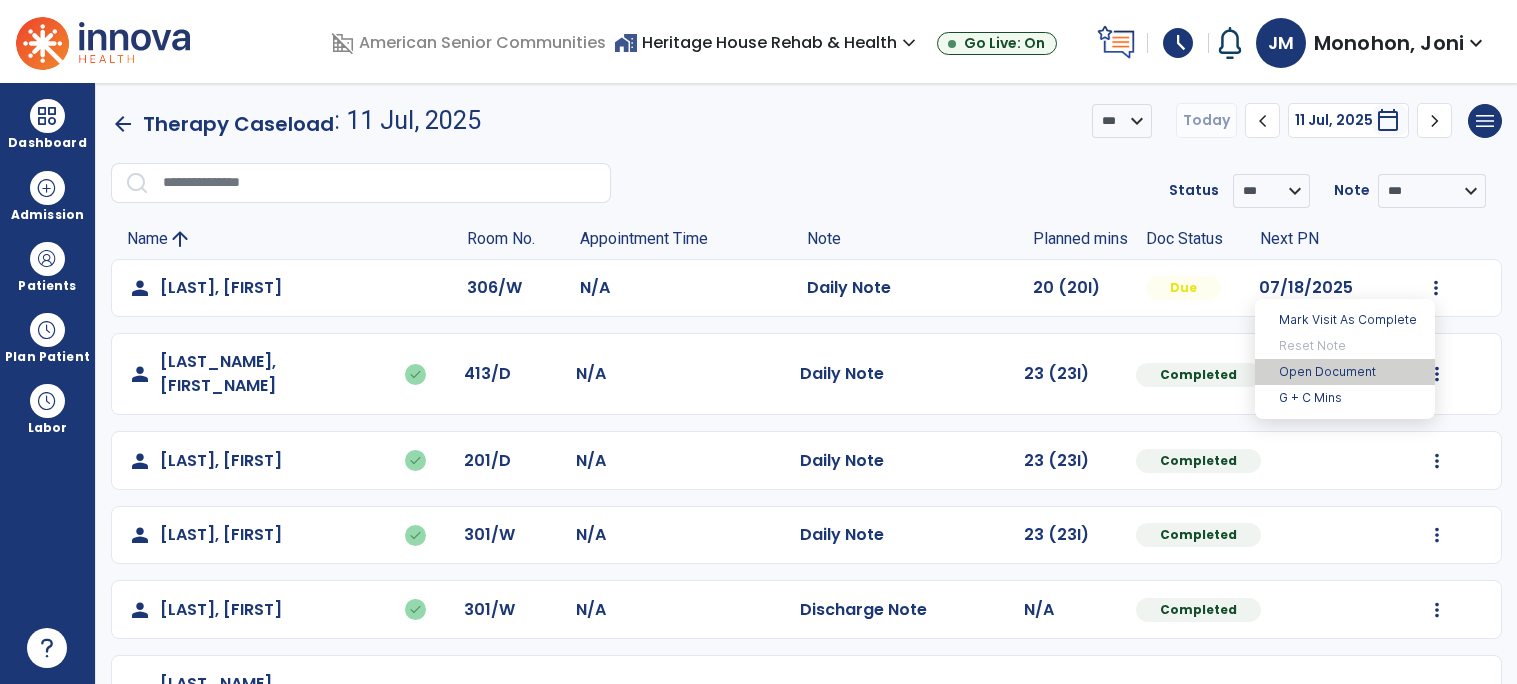 click on "Open Document" at bounding box center (1345, 372) 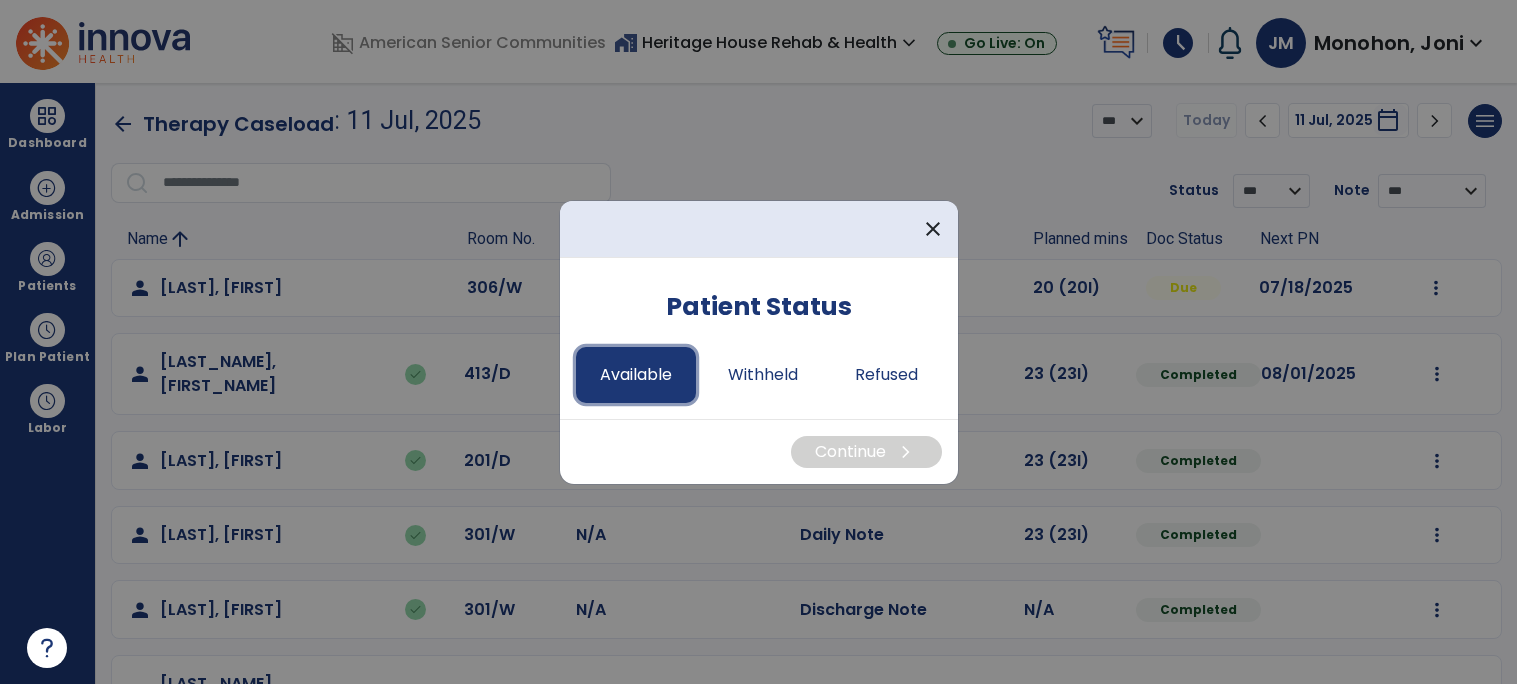 click on "Available" at bounding box center [636, 375] 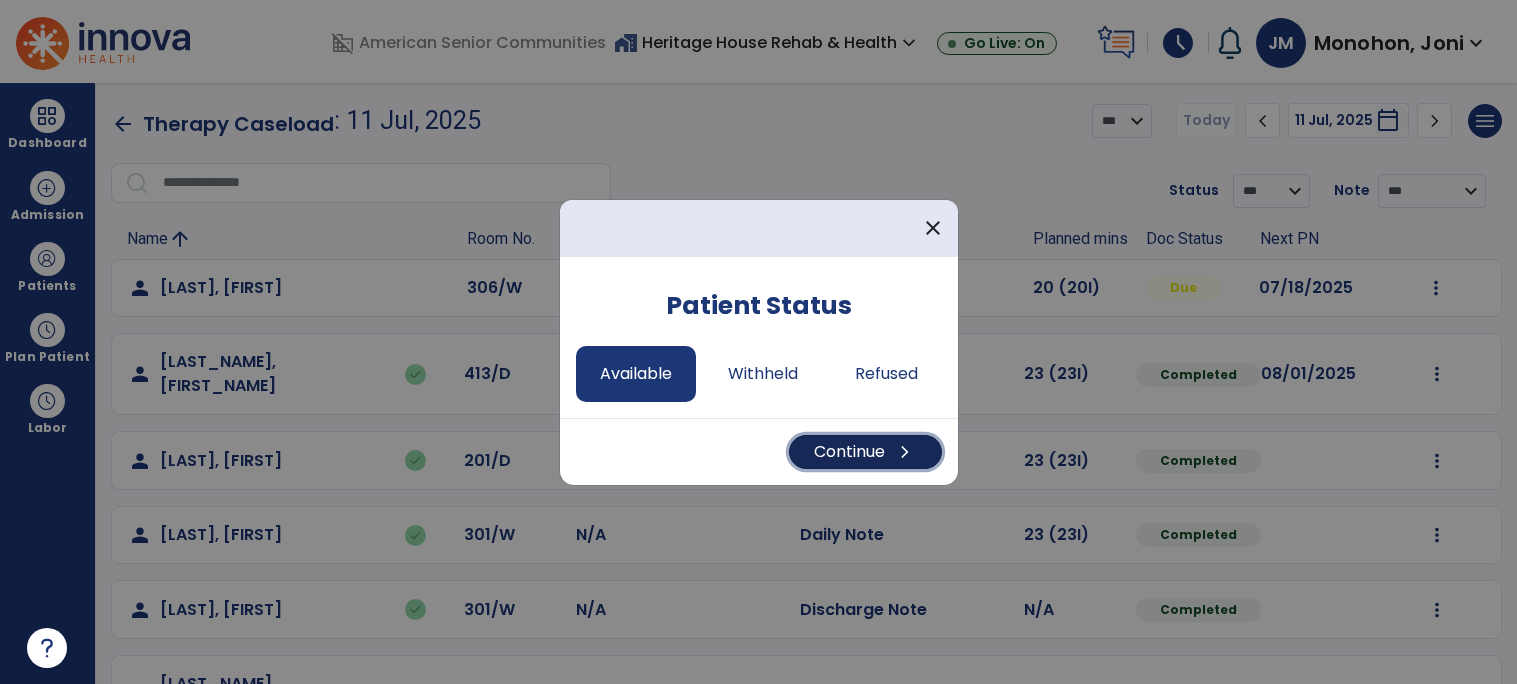 click on "Continue   chevron_right" at bounding box center [865, 452] 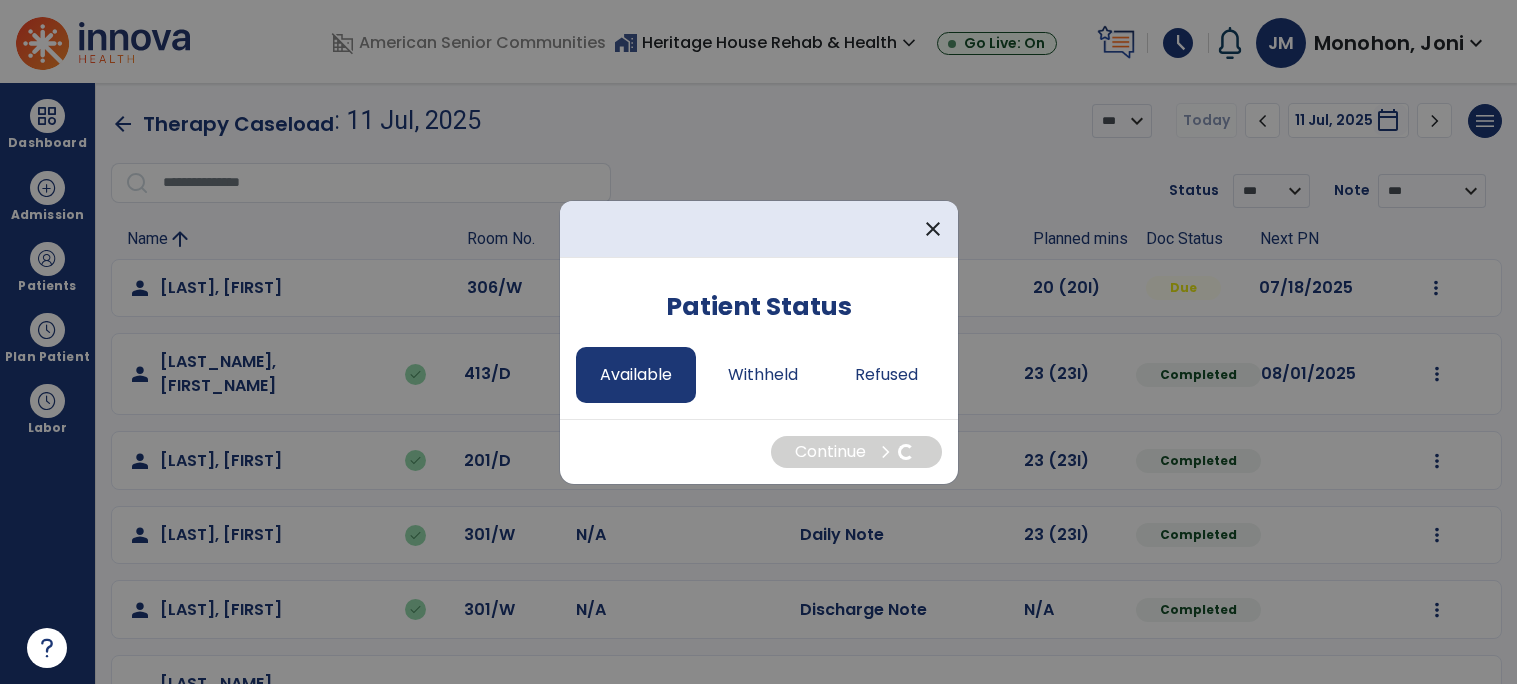 select on "*" 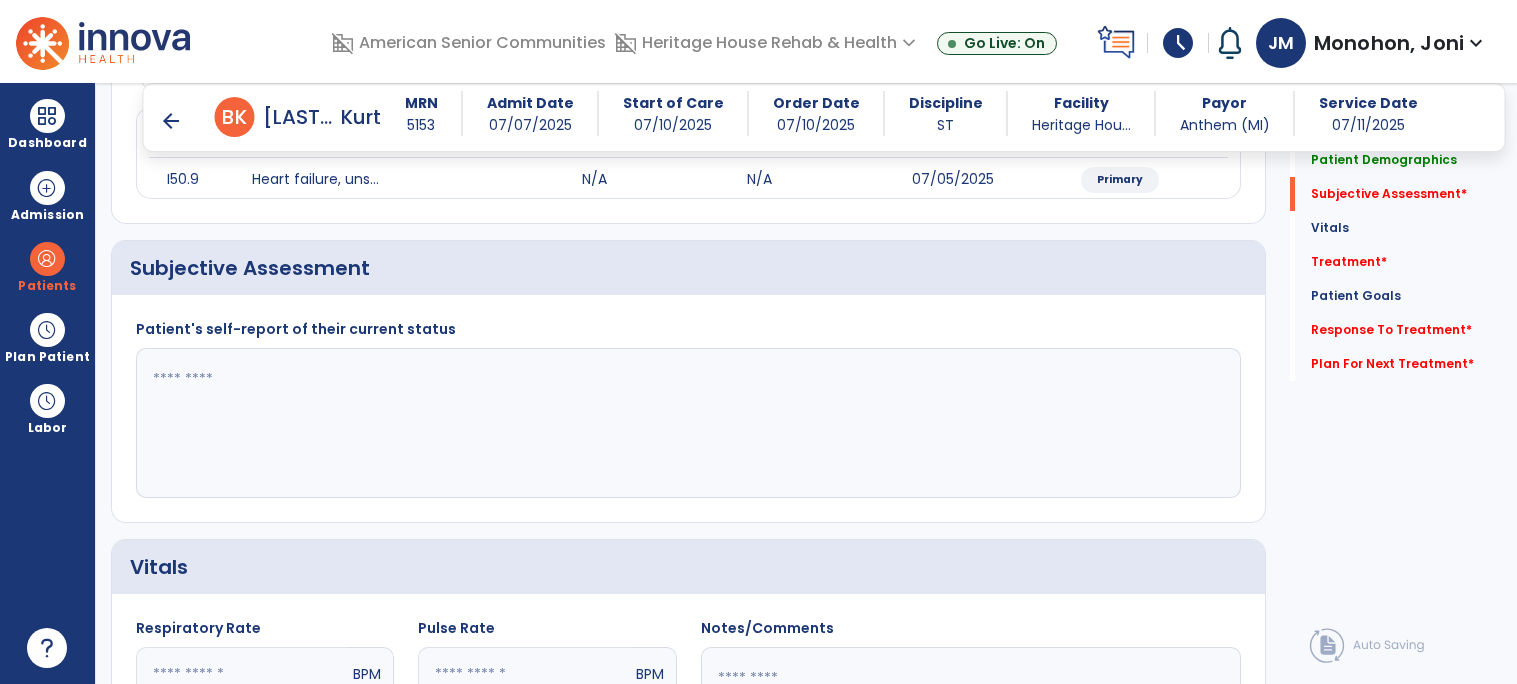 scroll, scrollTop: 287, scrollLeft: 0, axis: vertical 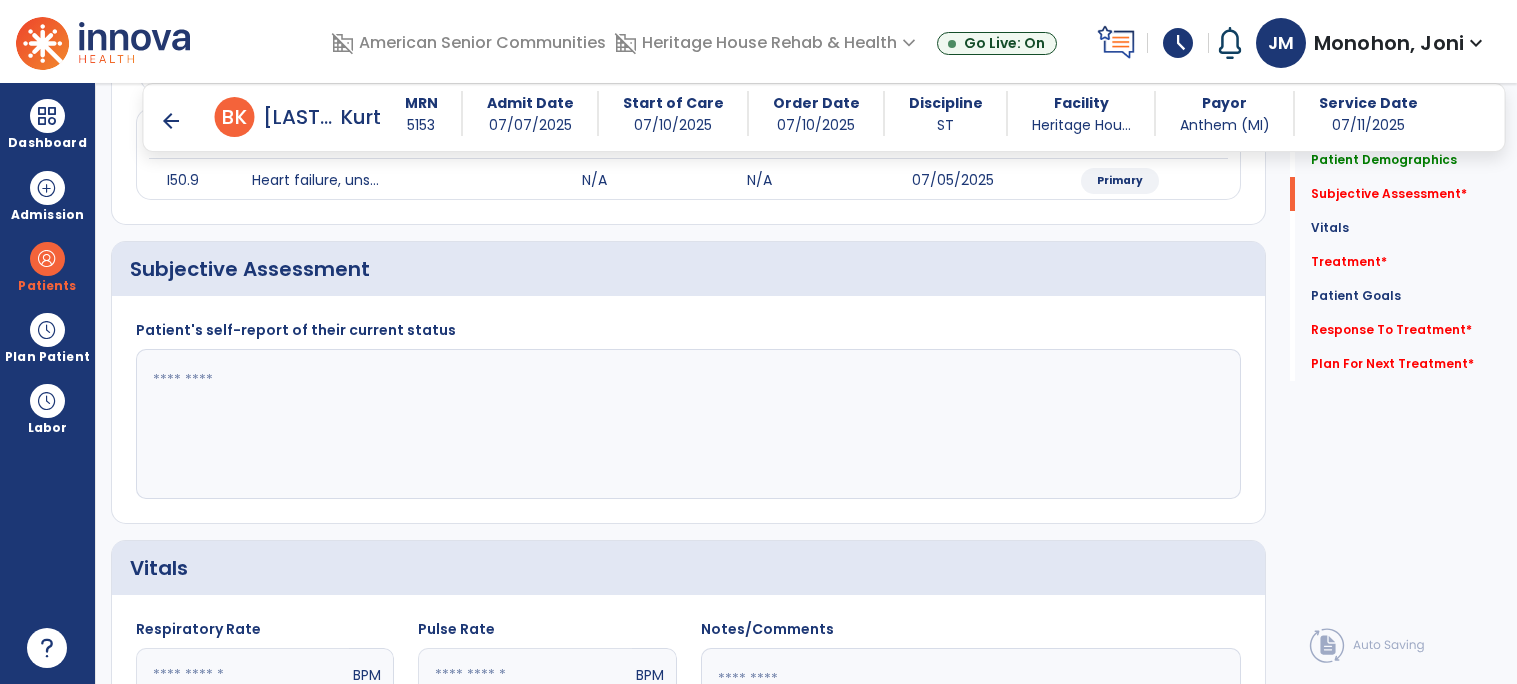 click 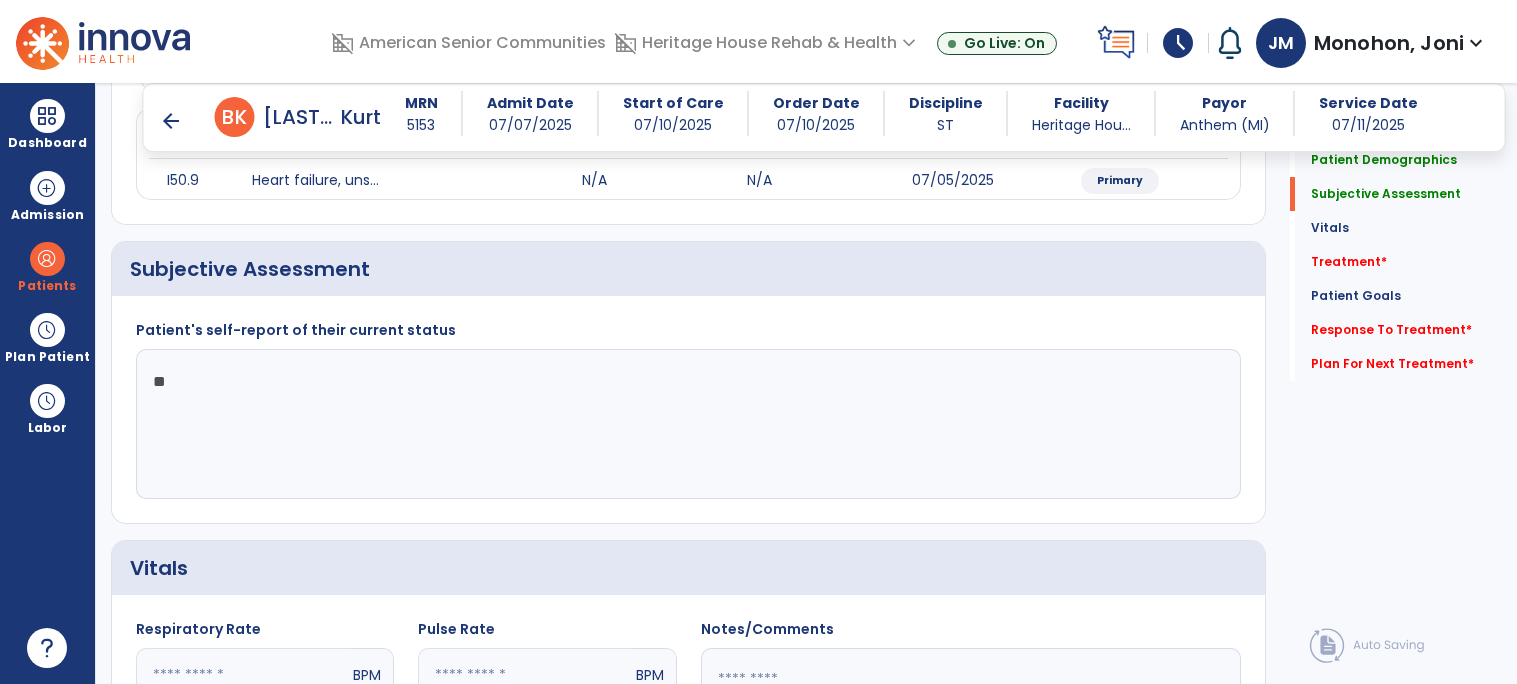 type on "*" 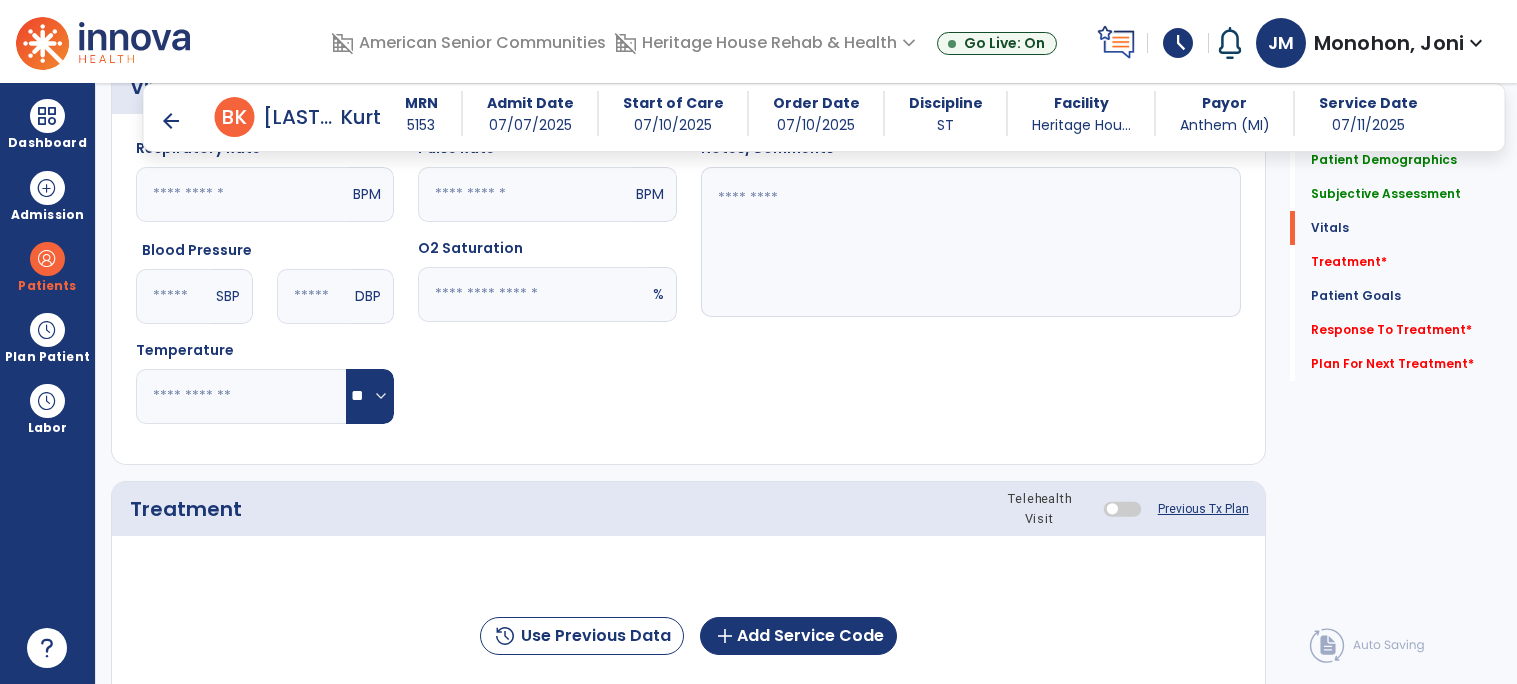 scroll, scrollTop: 864, scrollLeft: 0, axis: vertical 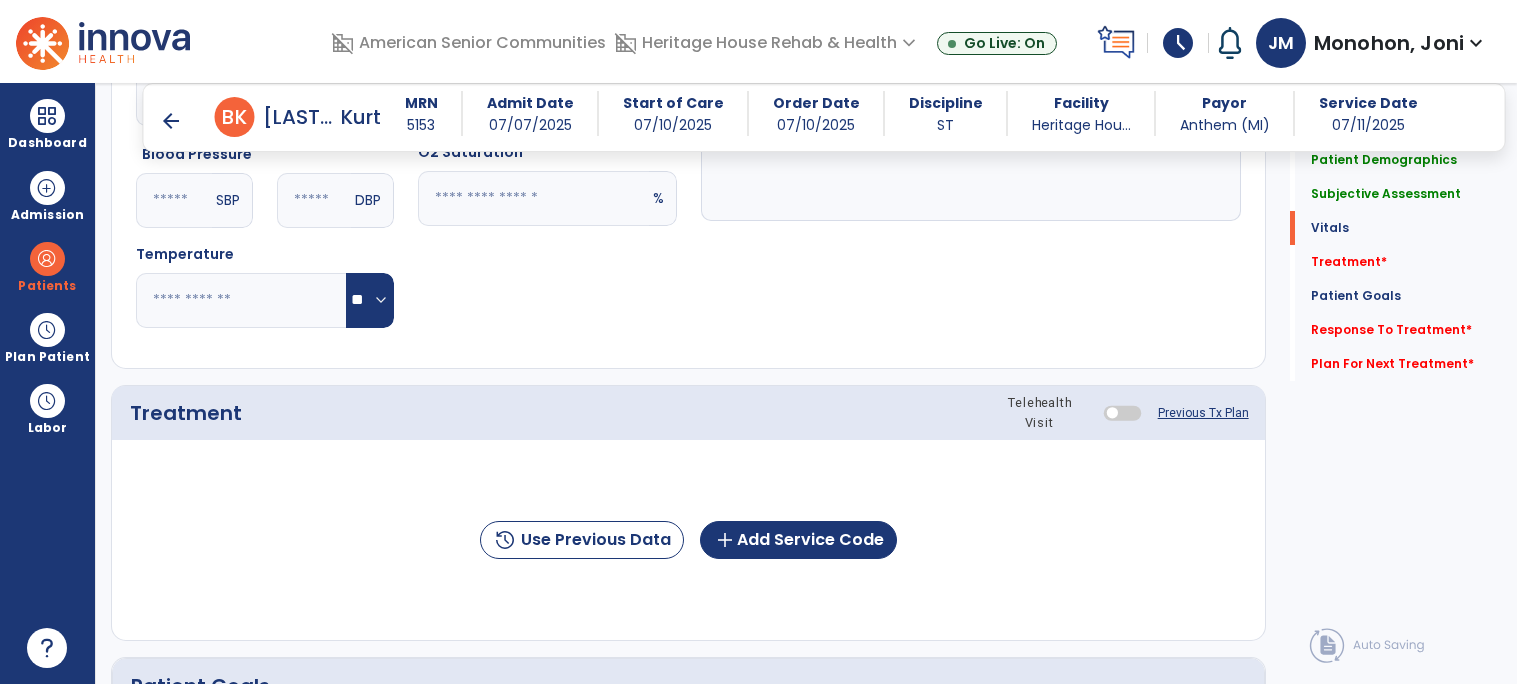 type on "**********" 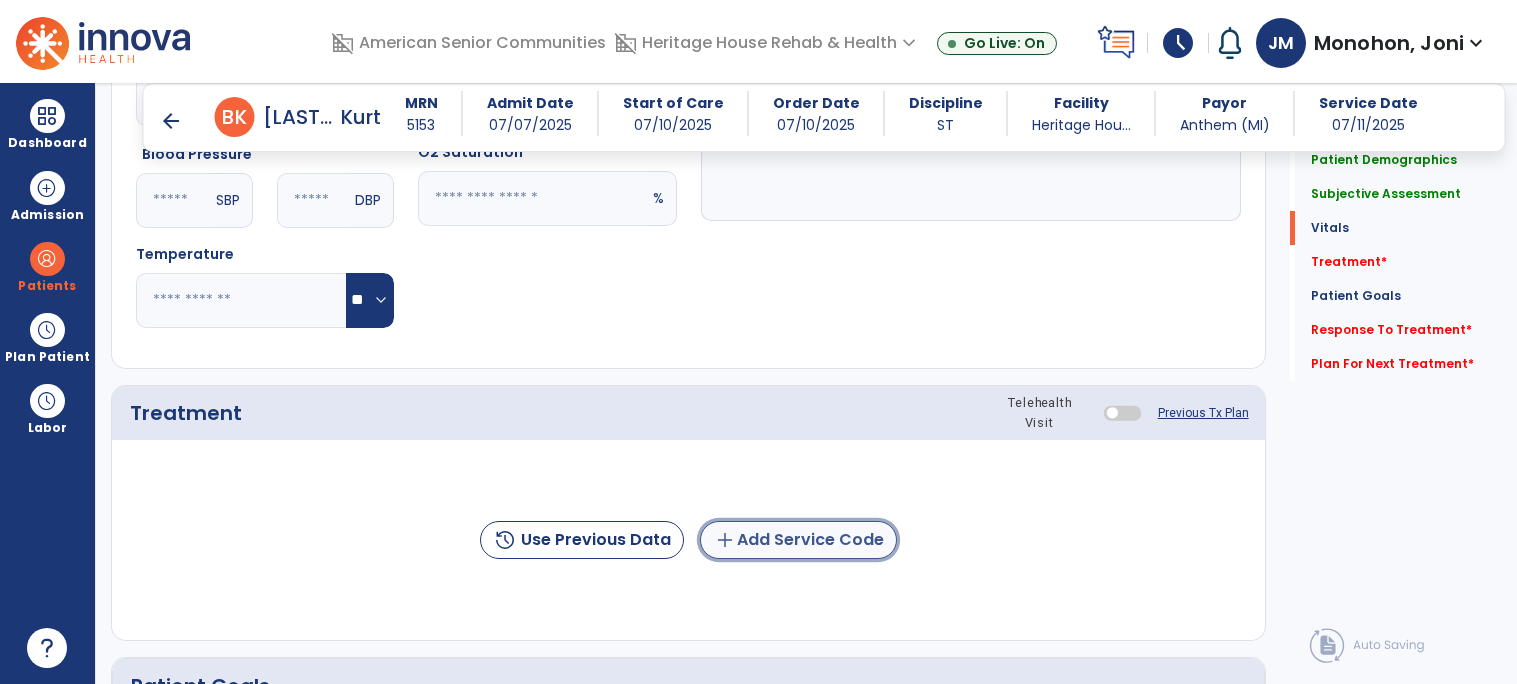 click on "add" 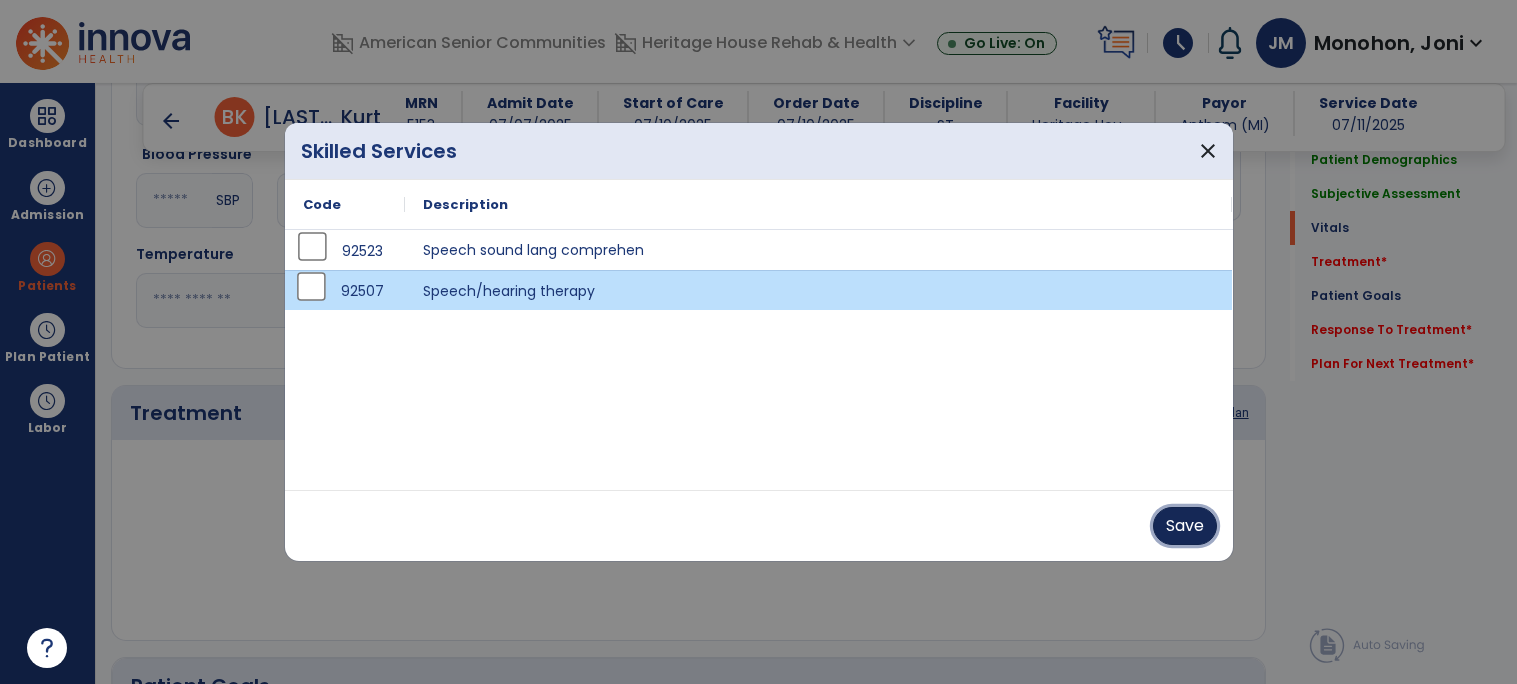click on "Save" at bounding box center (1185, 526) 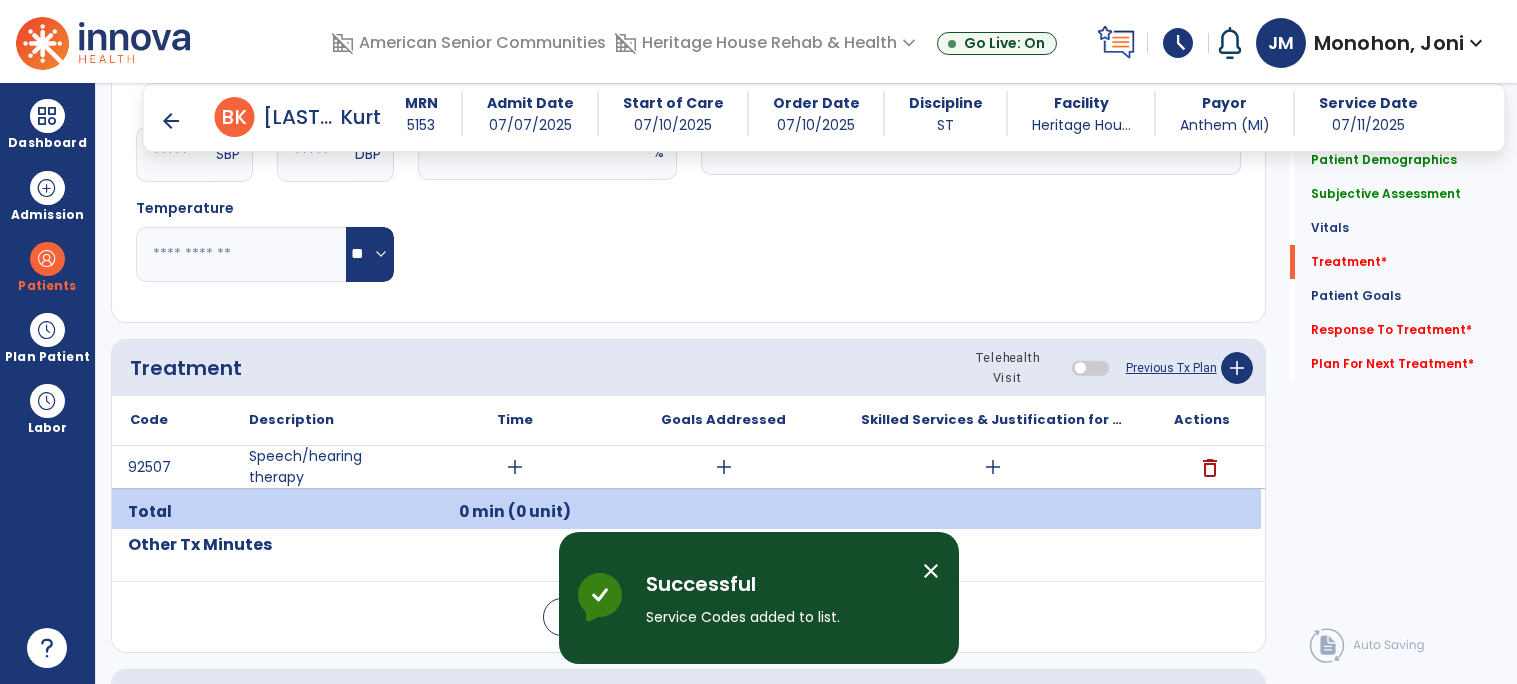 scroll, scrollTop: 936, scrollLeft: 0, axis: vertical 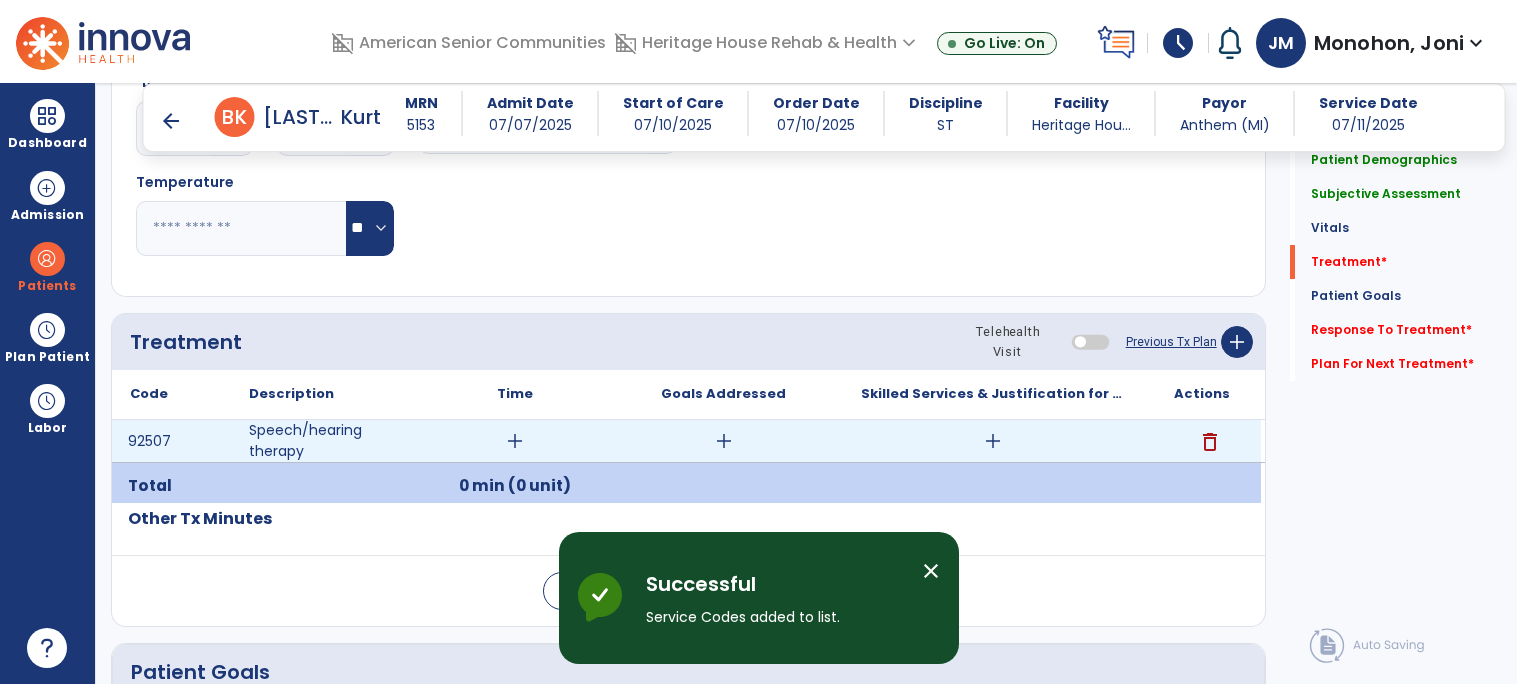 click on "add" at bounding box center [515, 441] 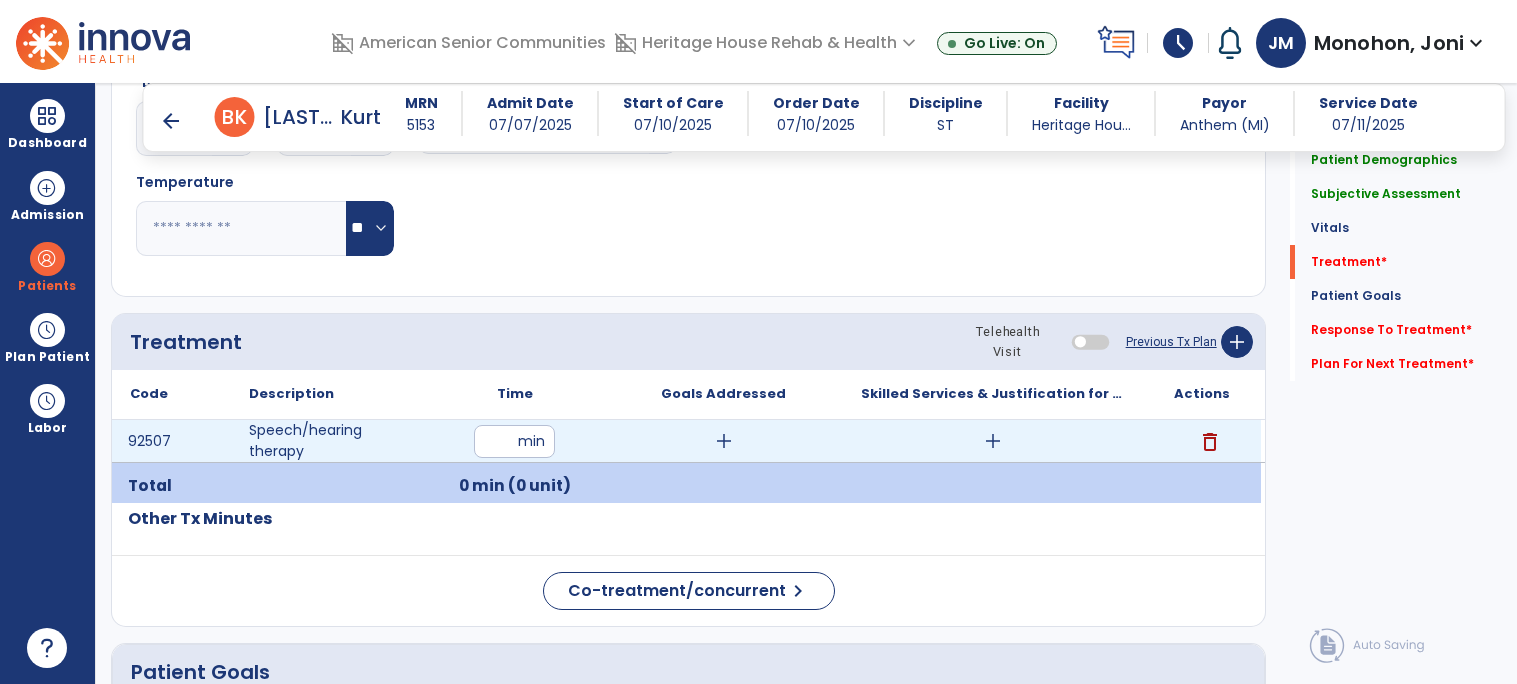 type on "**" 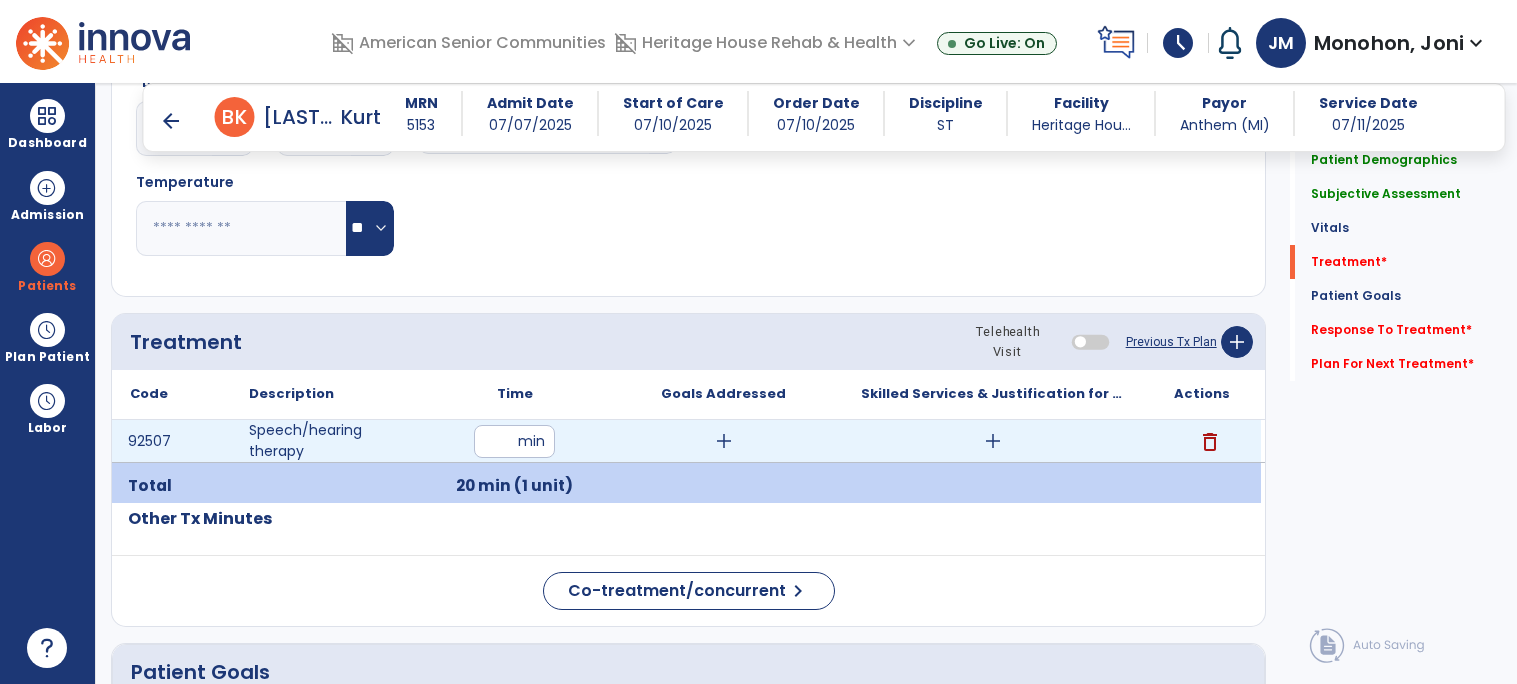 click on "add" at bounding box center (724, 441) 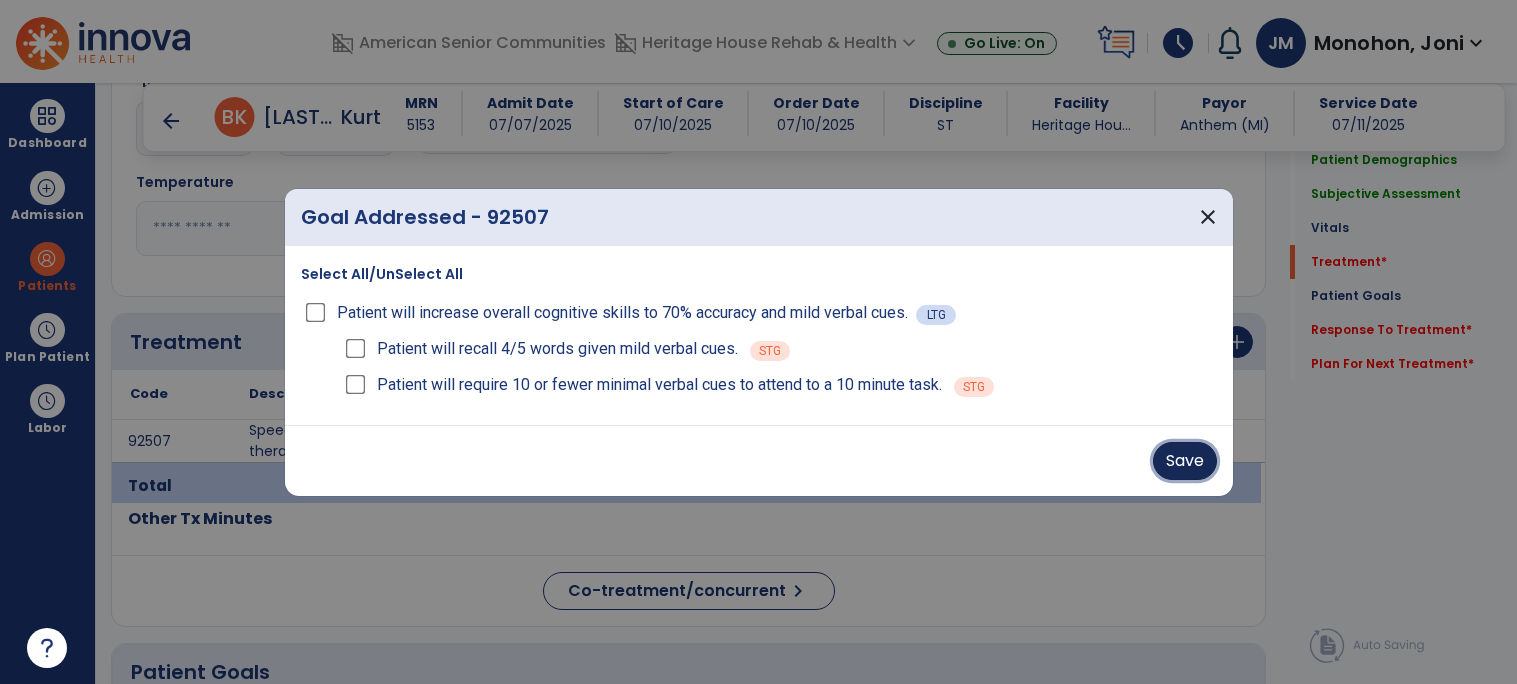 drag, startPoint x: 1184, startPoint y: 452, endPoint x: 1172, endPoint y: 447, distance: 13 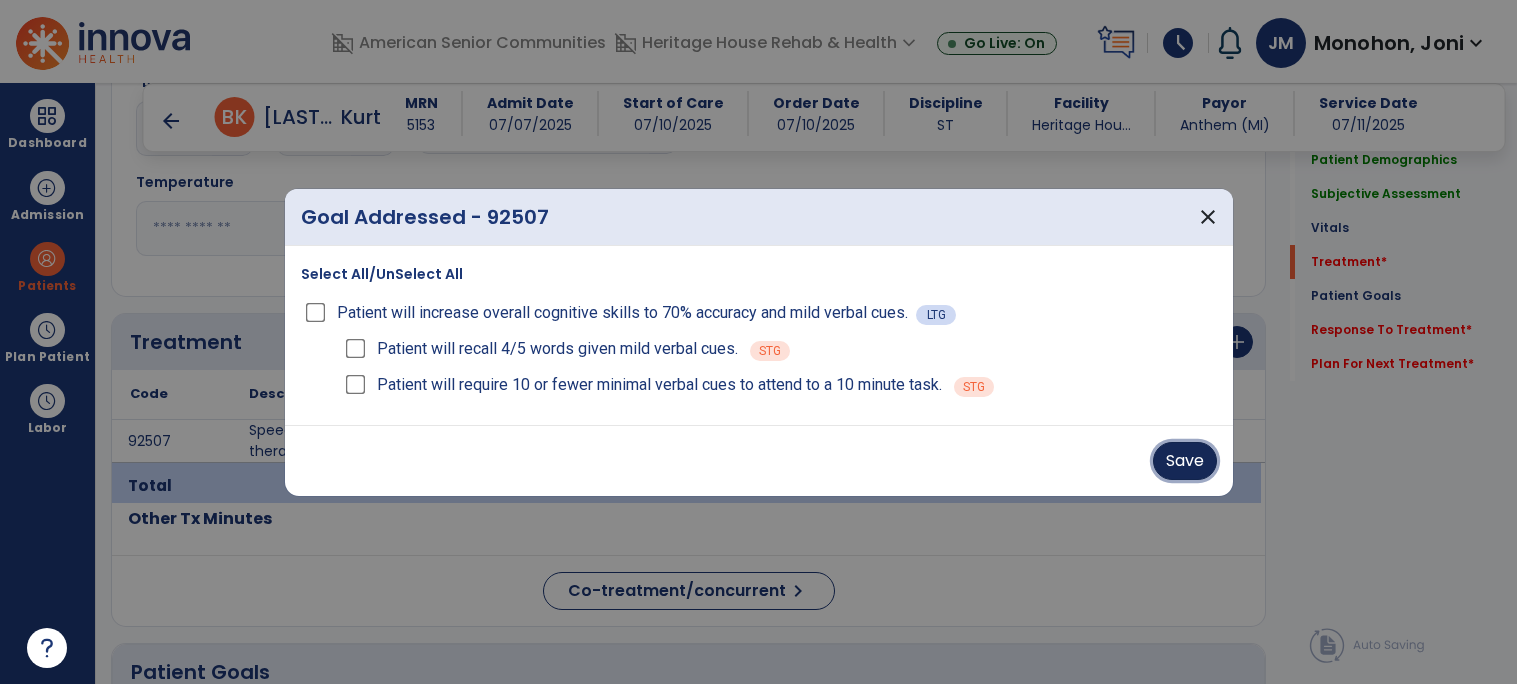 click on "Save" at bounding box center (1185, 461) 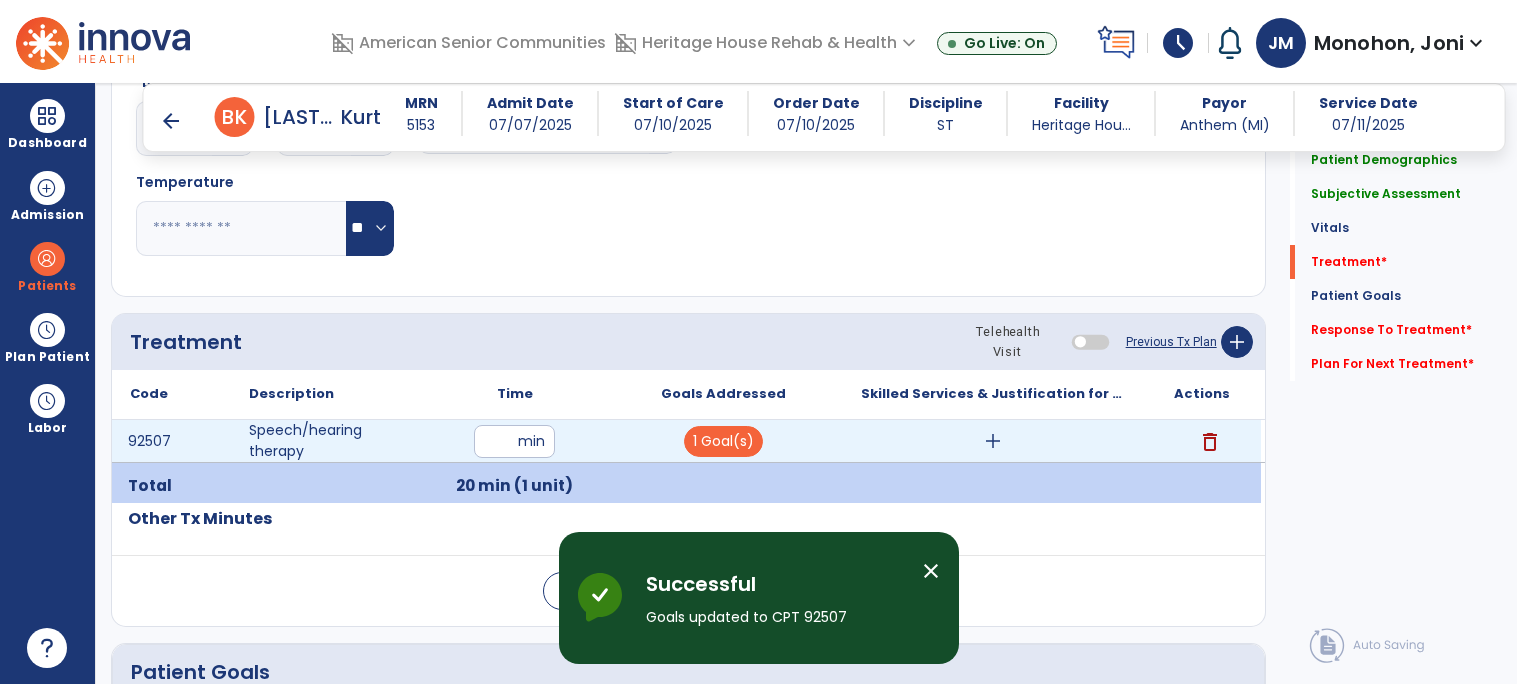 click on "add" at bounding box center [993, 441] 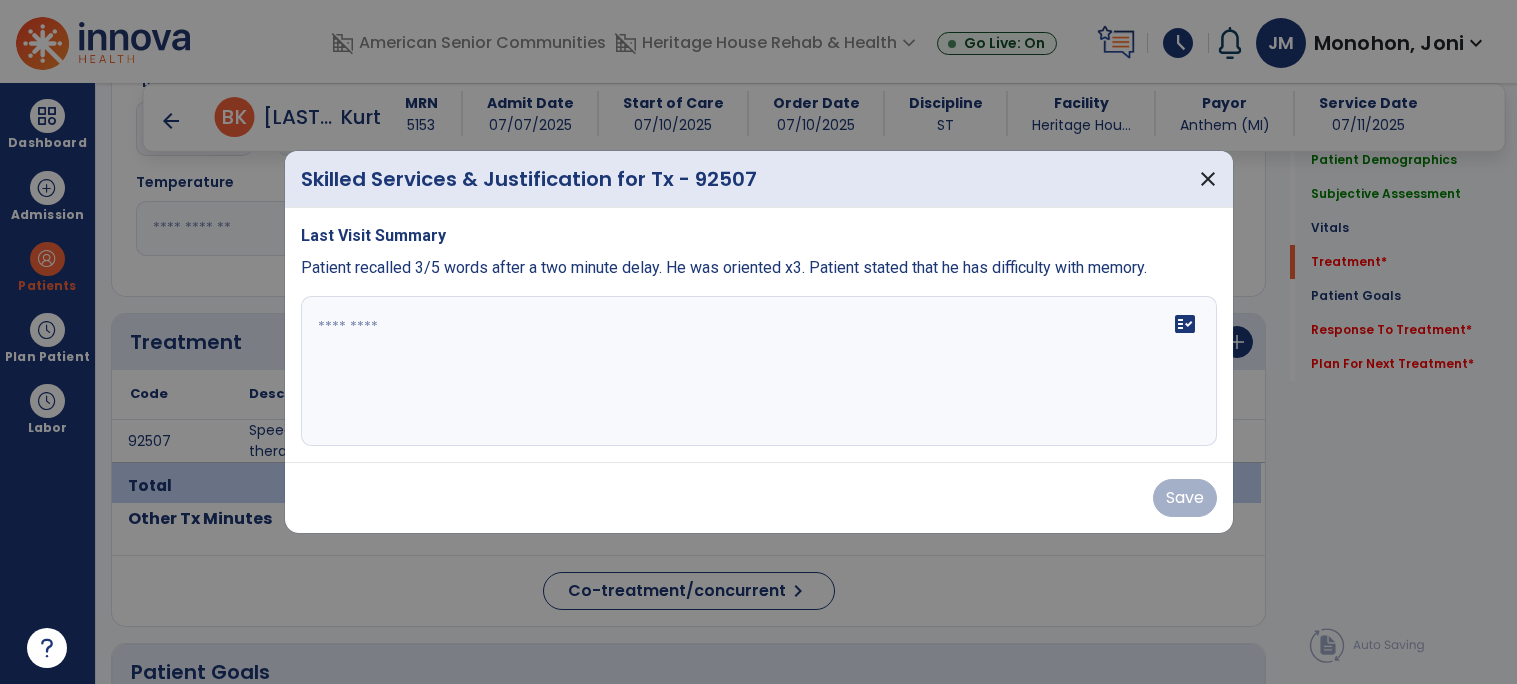 click at bounding box center (759, 371) 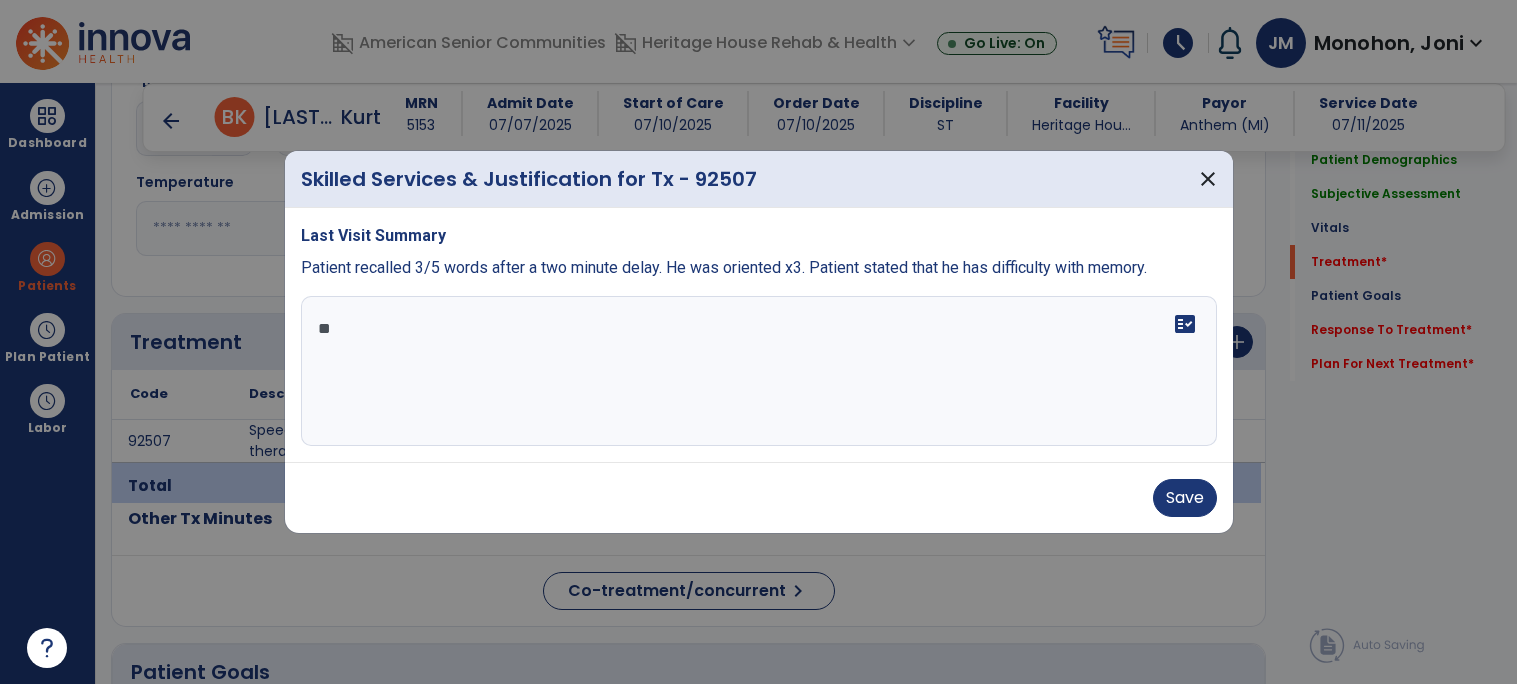 type on "*" 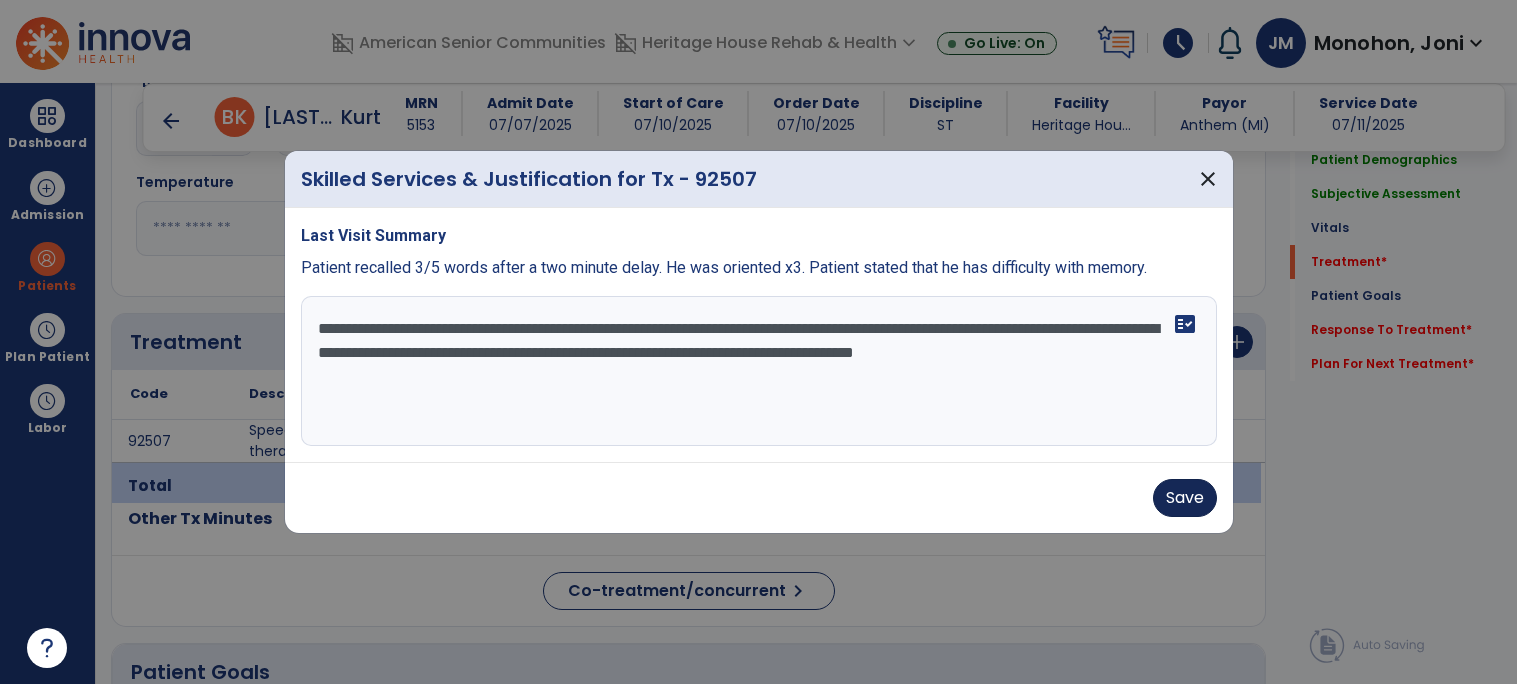 type on "**********" 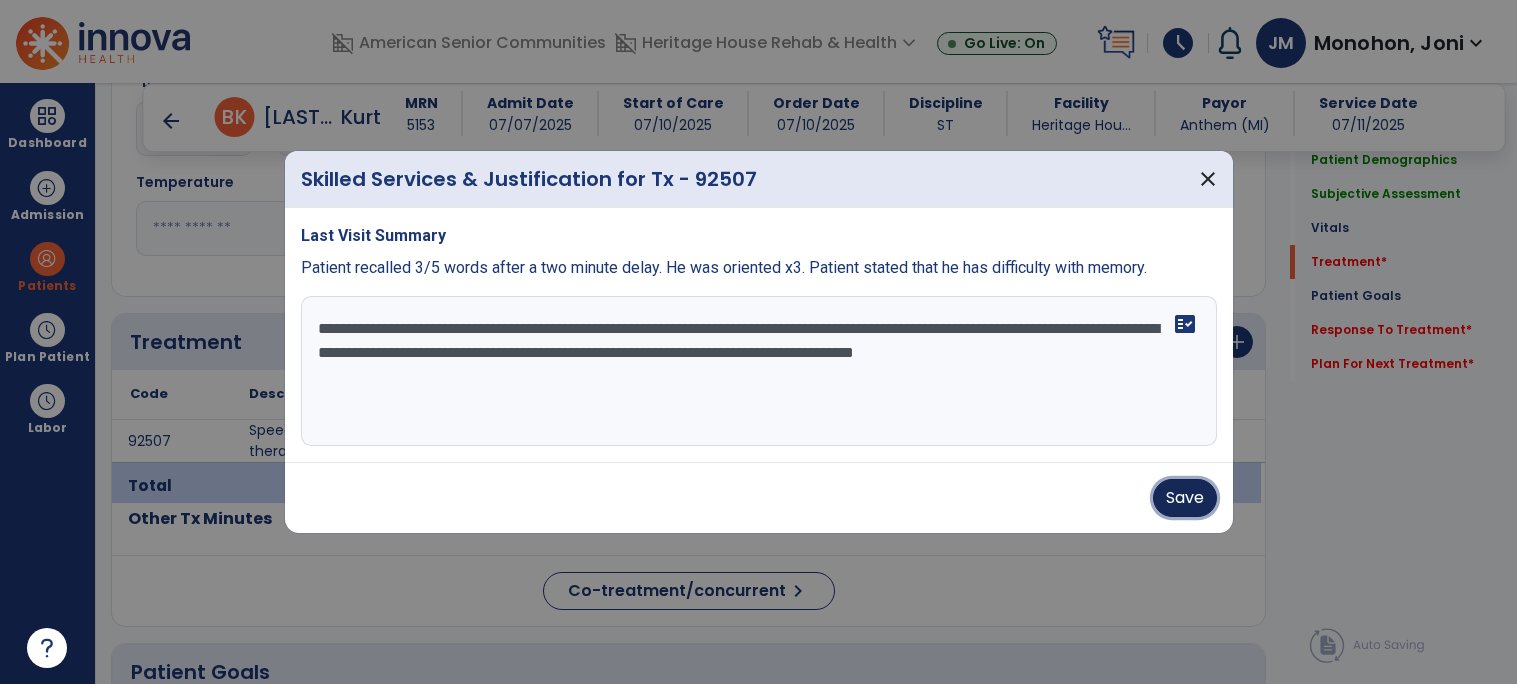 click on "Save" at bounding box center [1185, 498] 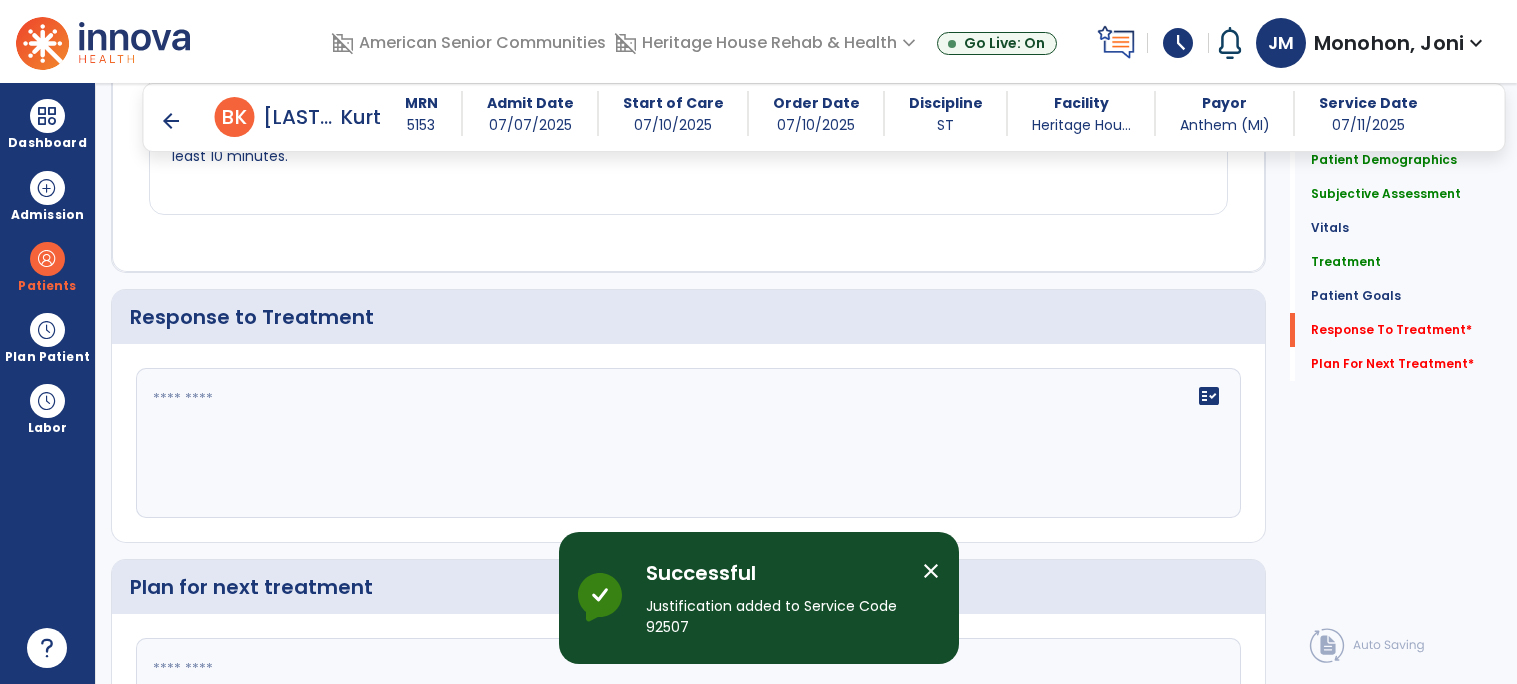 scroll, scrollTop: 2015, scrollLeft: 0, axis: vertical 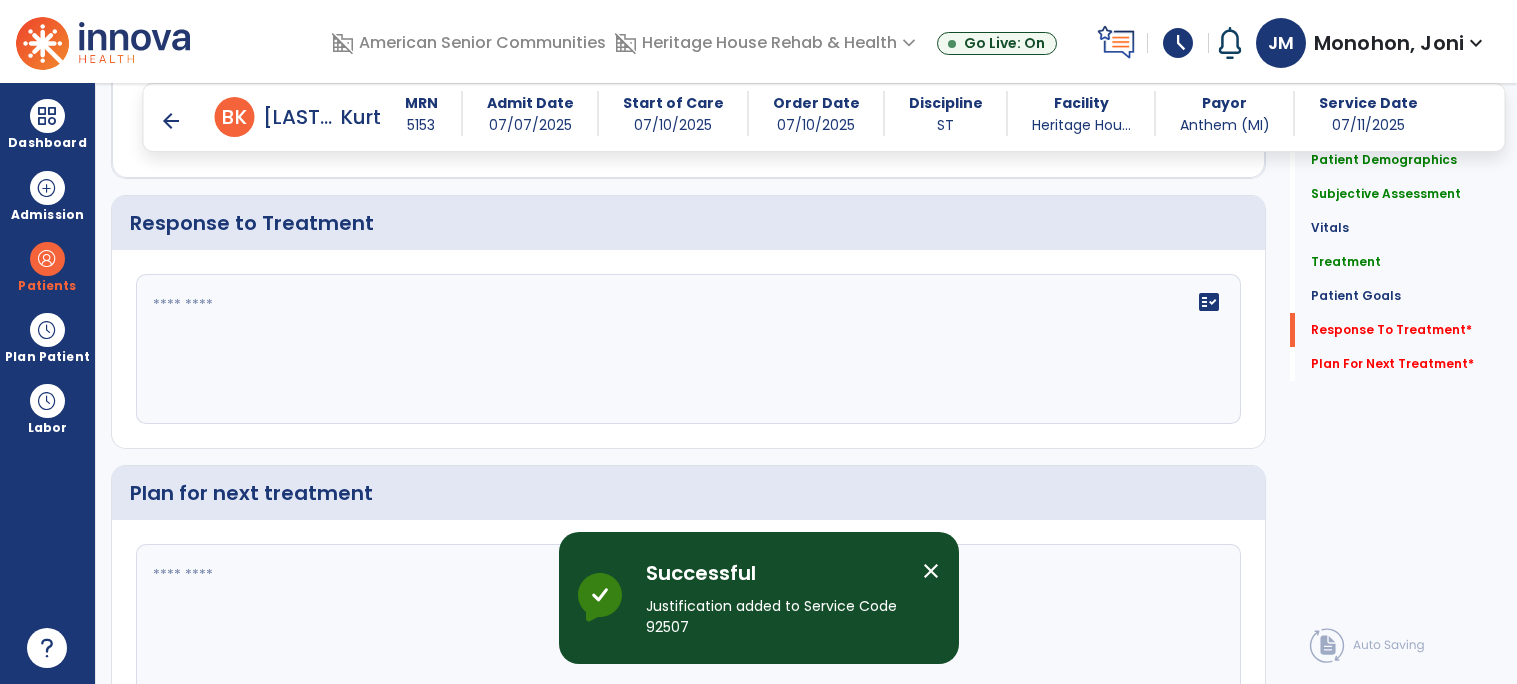 click on "fact_check" 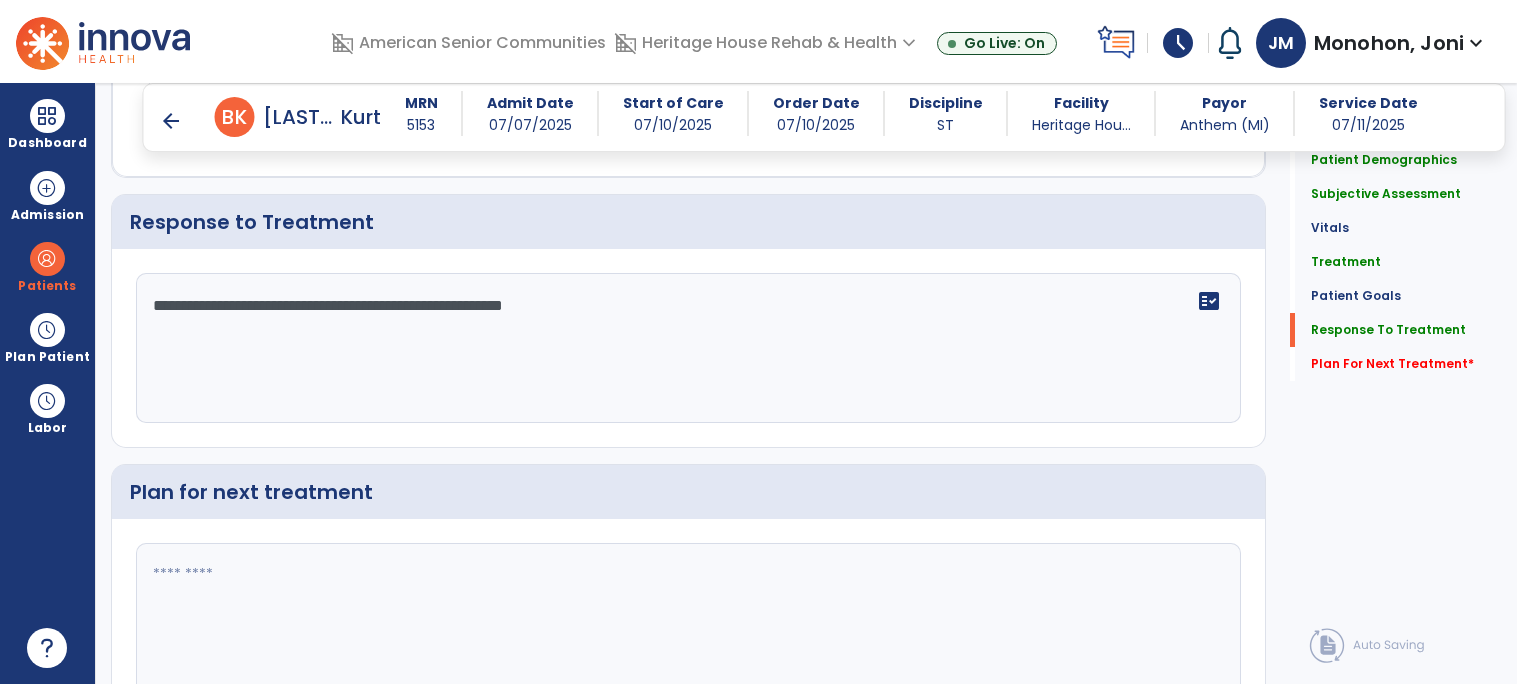 scroll, scrollTop: 2088, scrollLeft: 0, axis: vertical 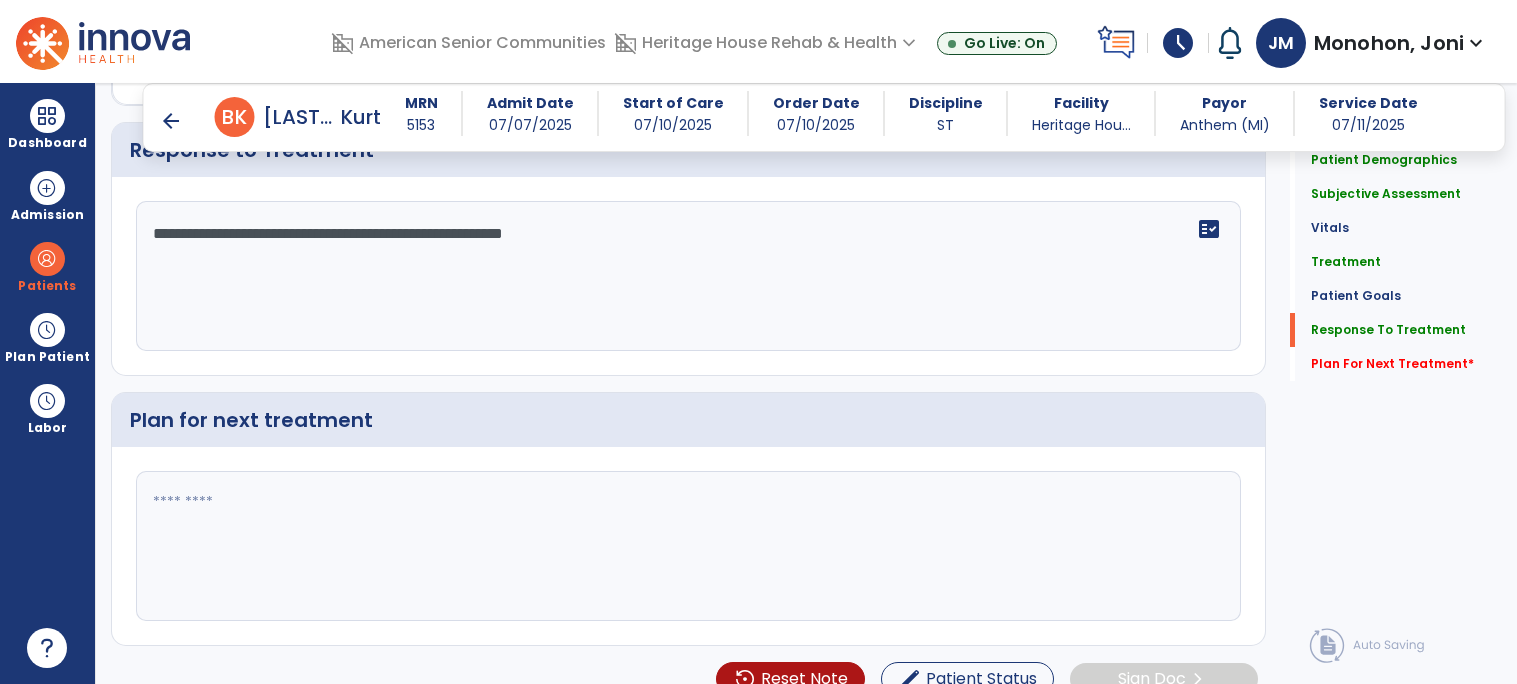 type on "**********" 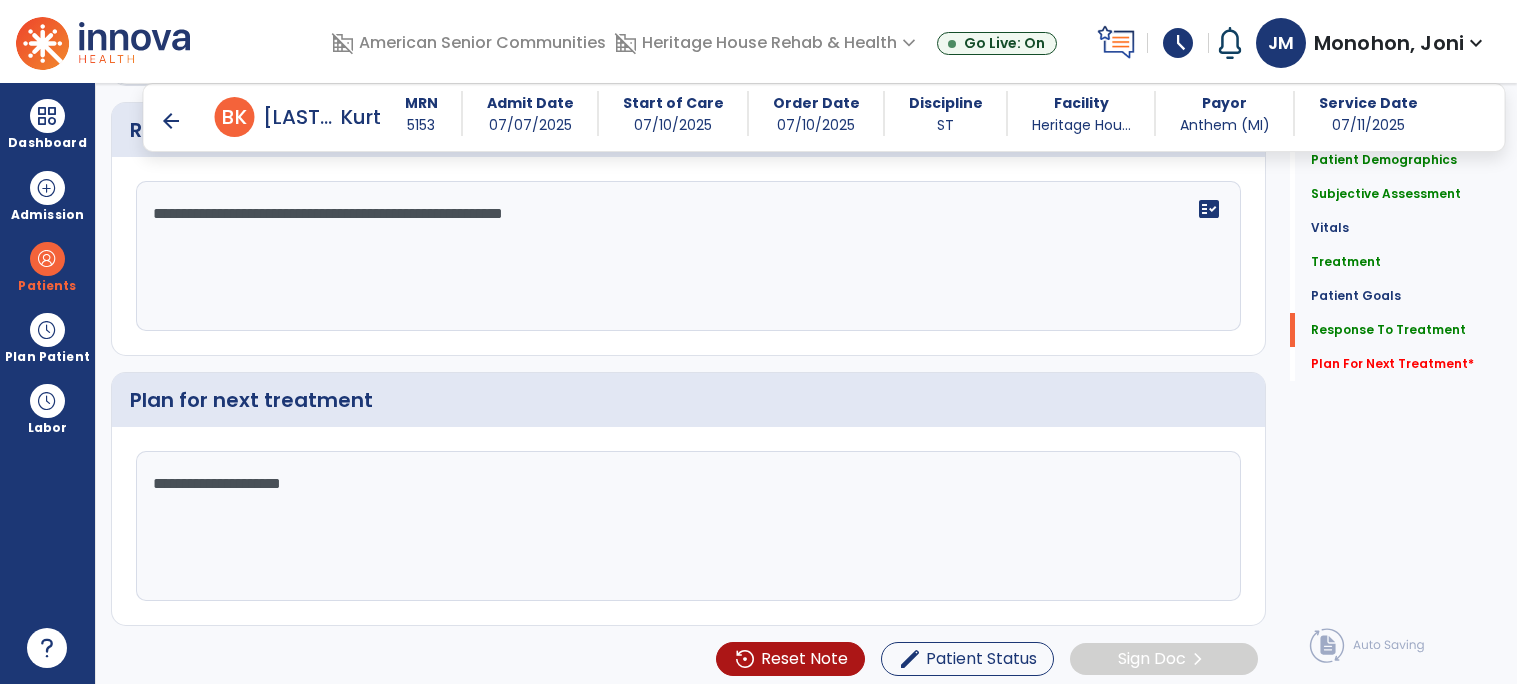scroll, scrollTop: 2118, scrollLeft: 0, axis: vertical 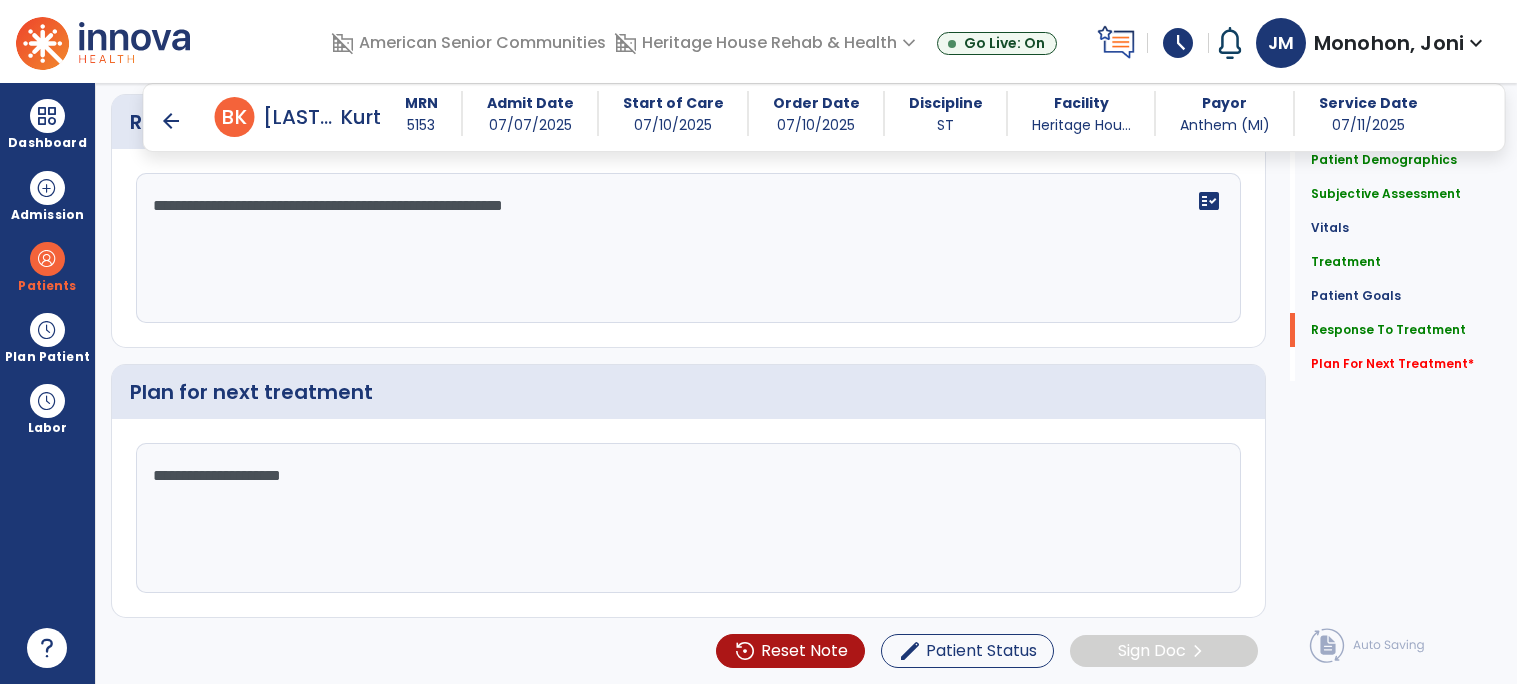 type on "**********" 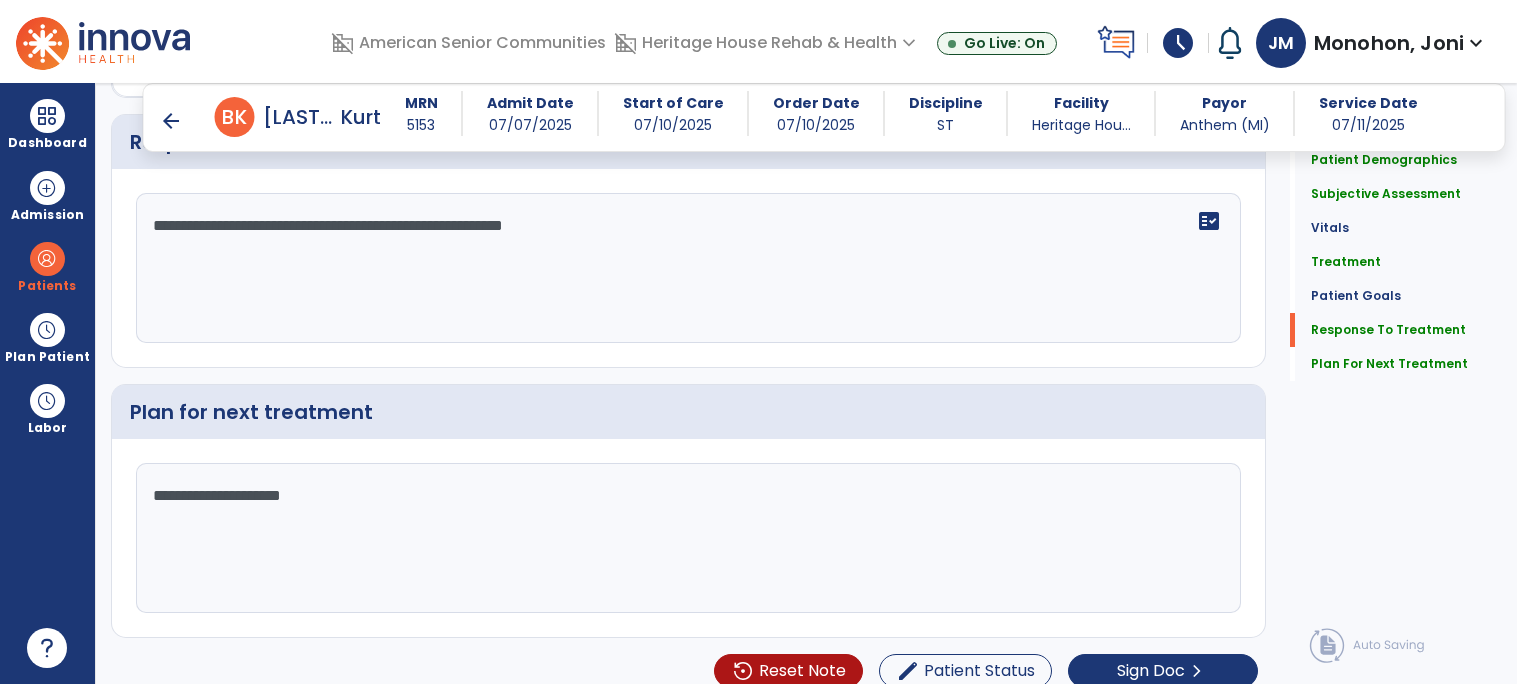 scroll, scrollTop: 2118, scrollLeft: 0, axis: vertical 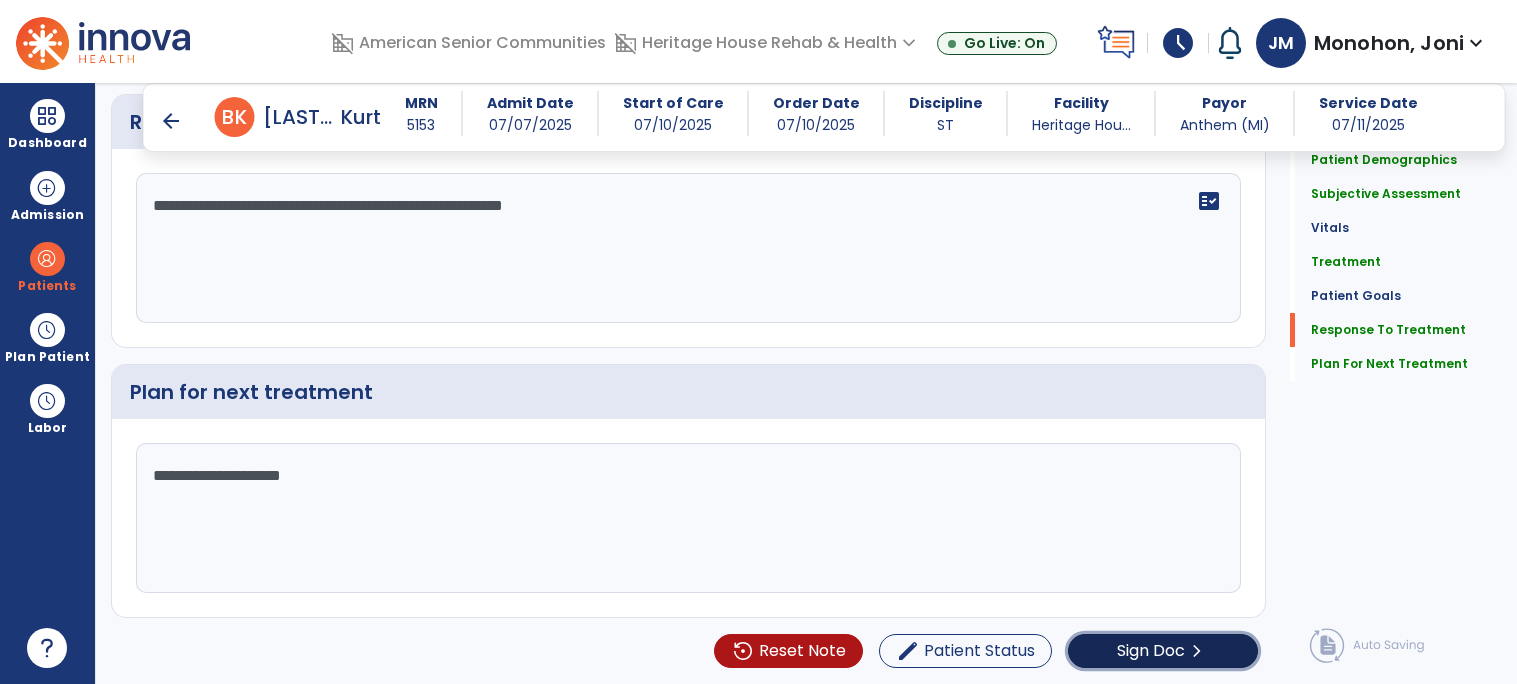 click on "Sign Doc" 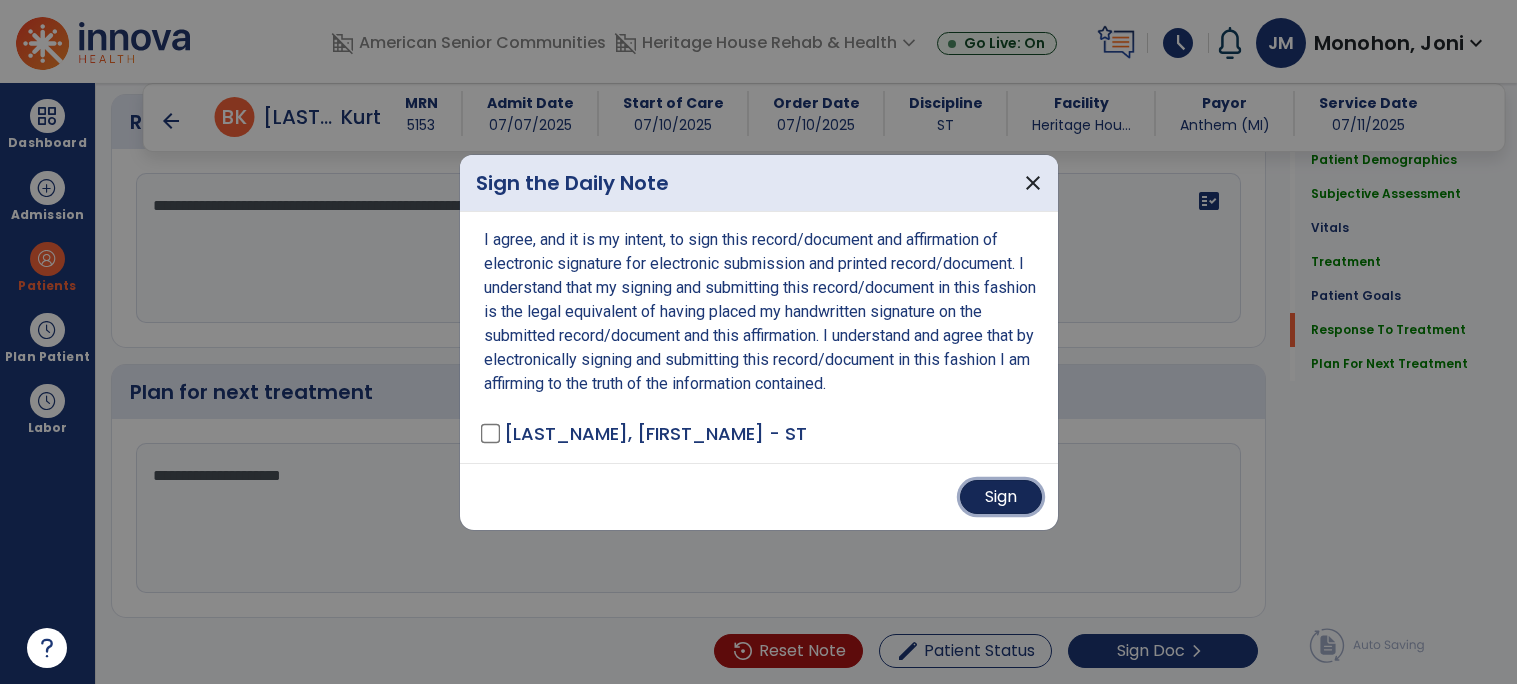 click on "Sign" at bounding box center [1001, 497] 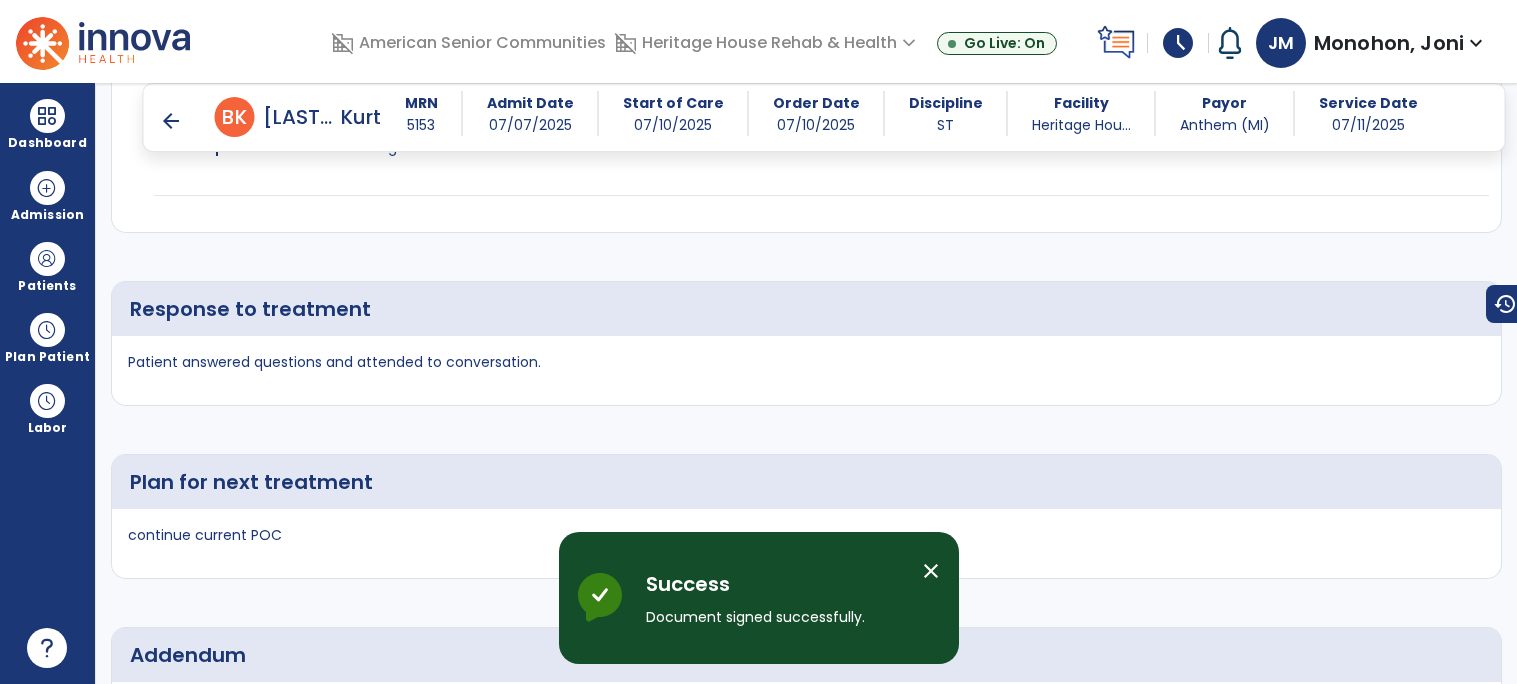 scroll, scrollTop: 1718, scrollLeft: 0, axis: vertical 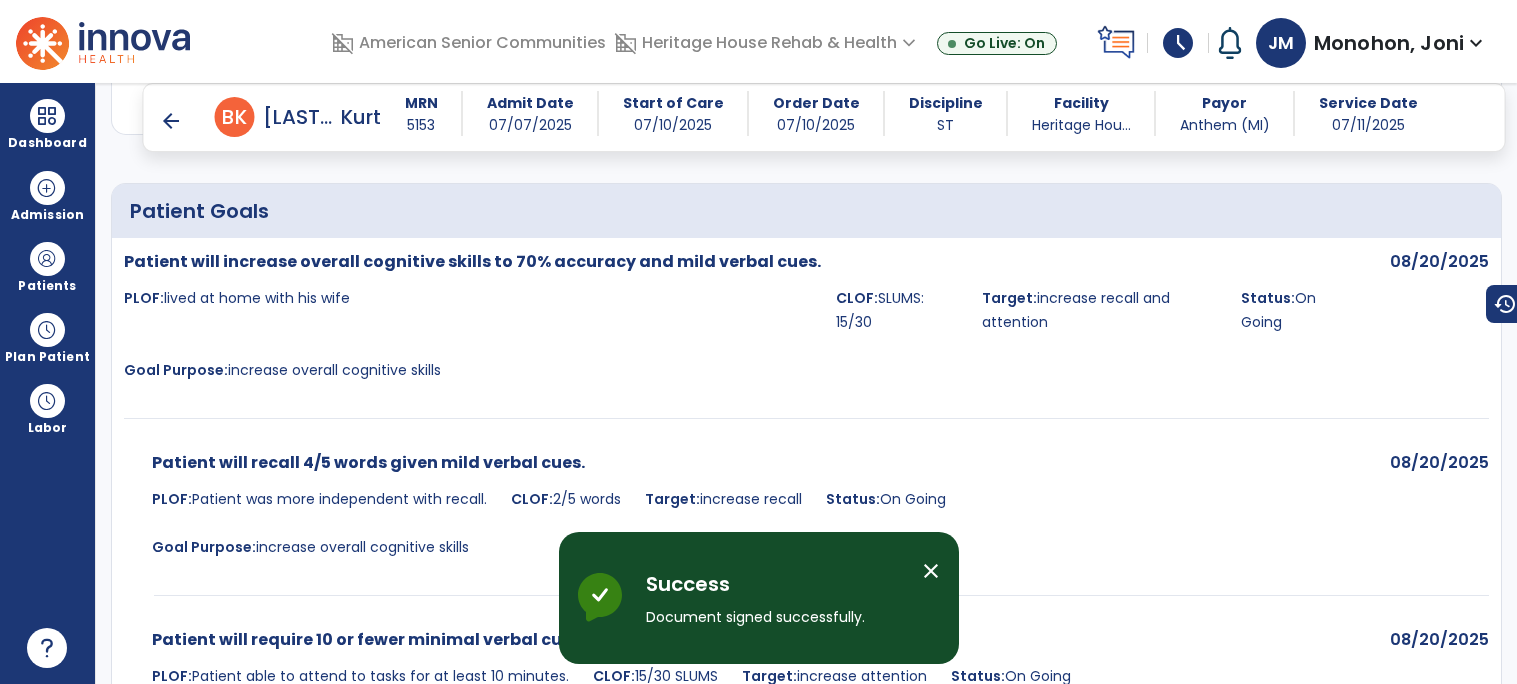 click on "arrow_back" at bounding box center (171, 121) 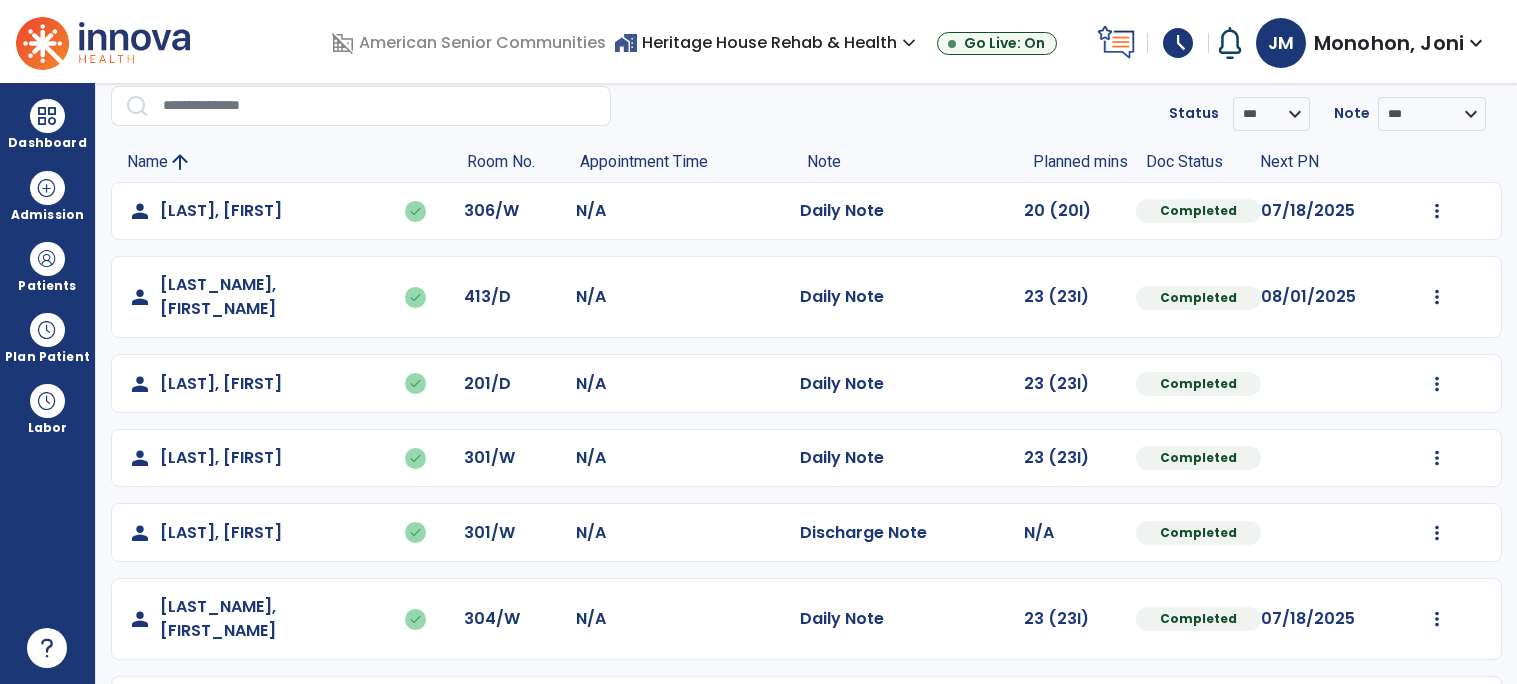 scroll, scrollTop: 177, scrollLeft: 0, axis: vertical 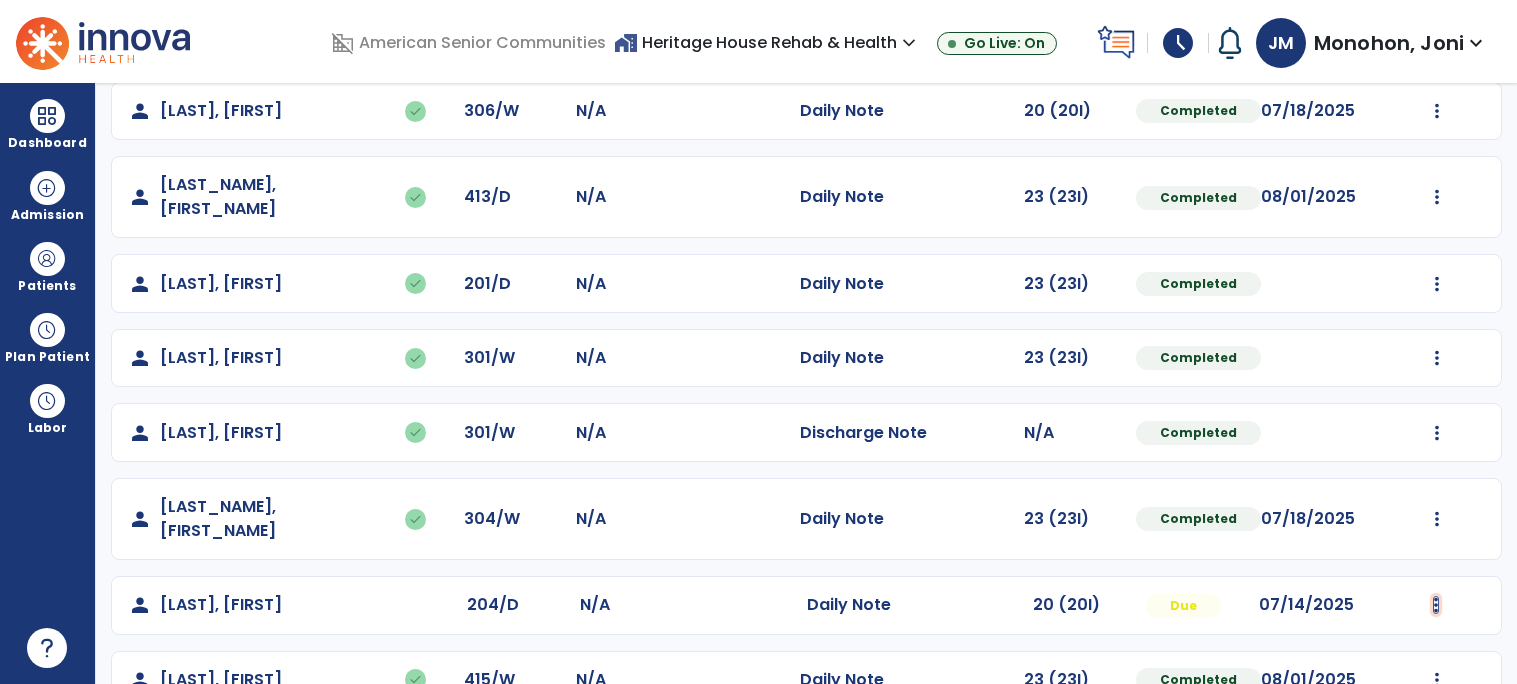 click at bounding box center [1437, 111] 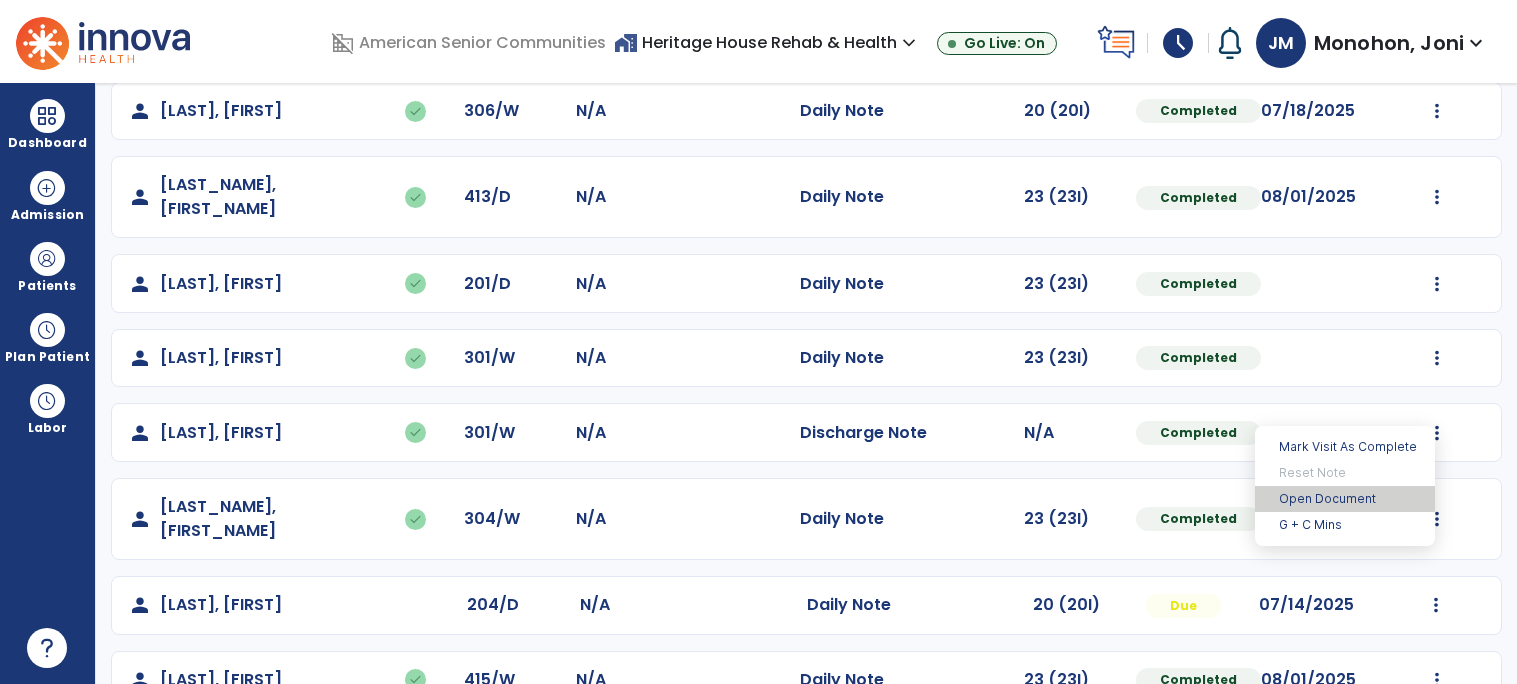 click on "Open Document" at bounding box center [1345, 499] 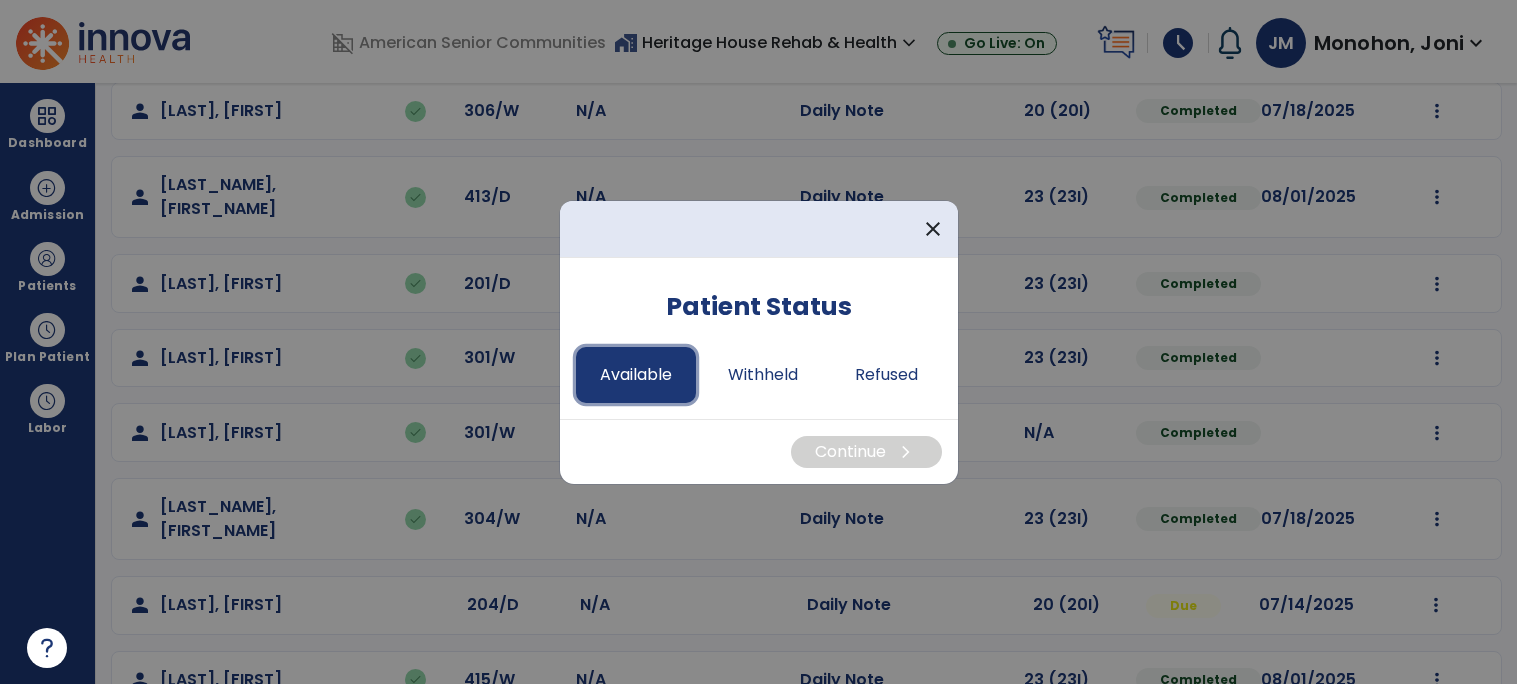 click on "Available" at bounding box center (636, 375) 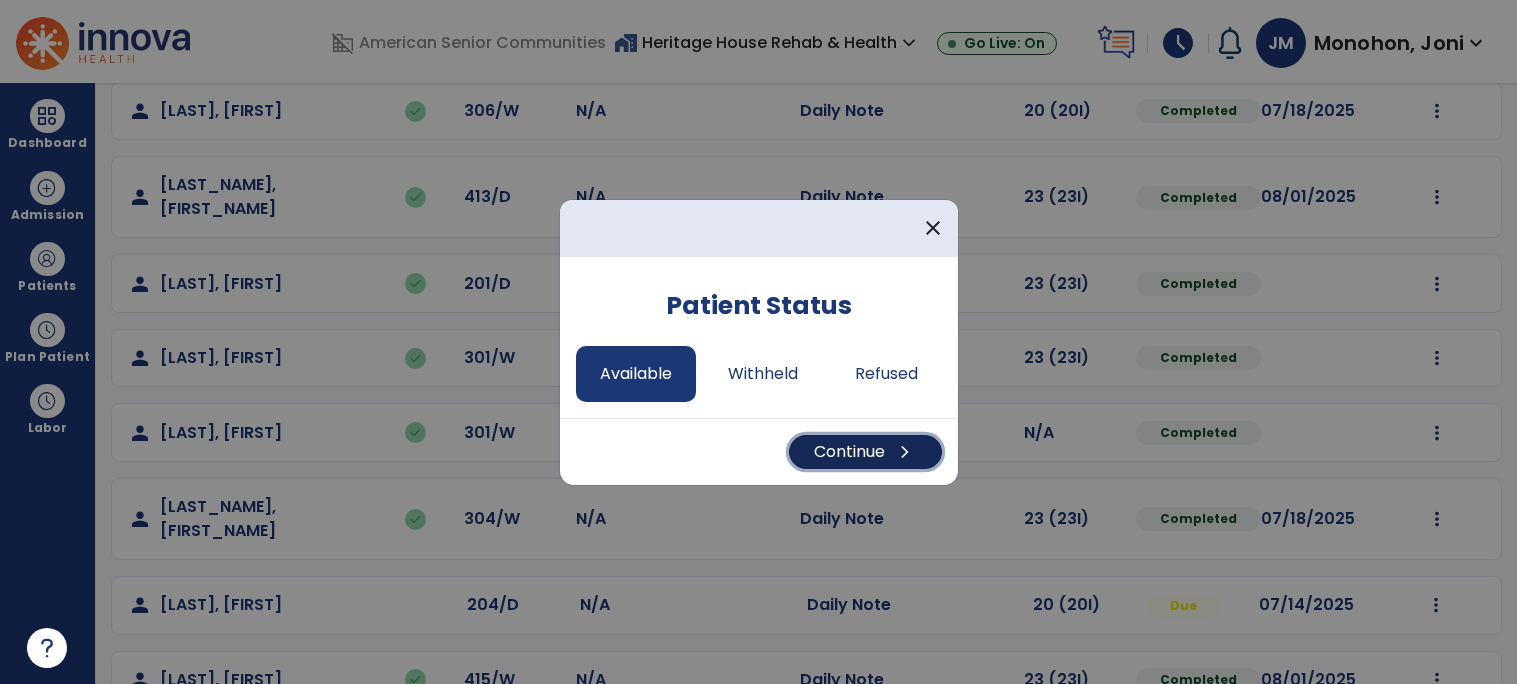 click on "Continue   chevron_right" at bounding box center (865, 452) 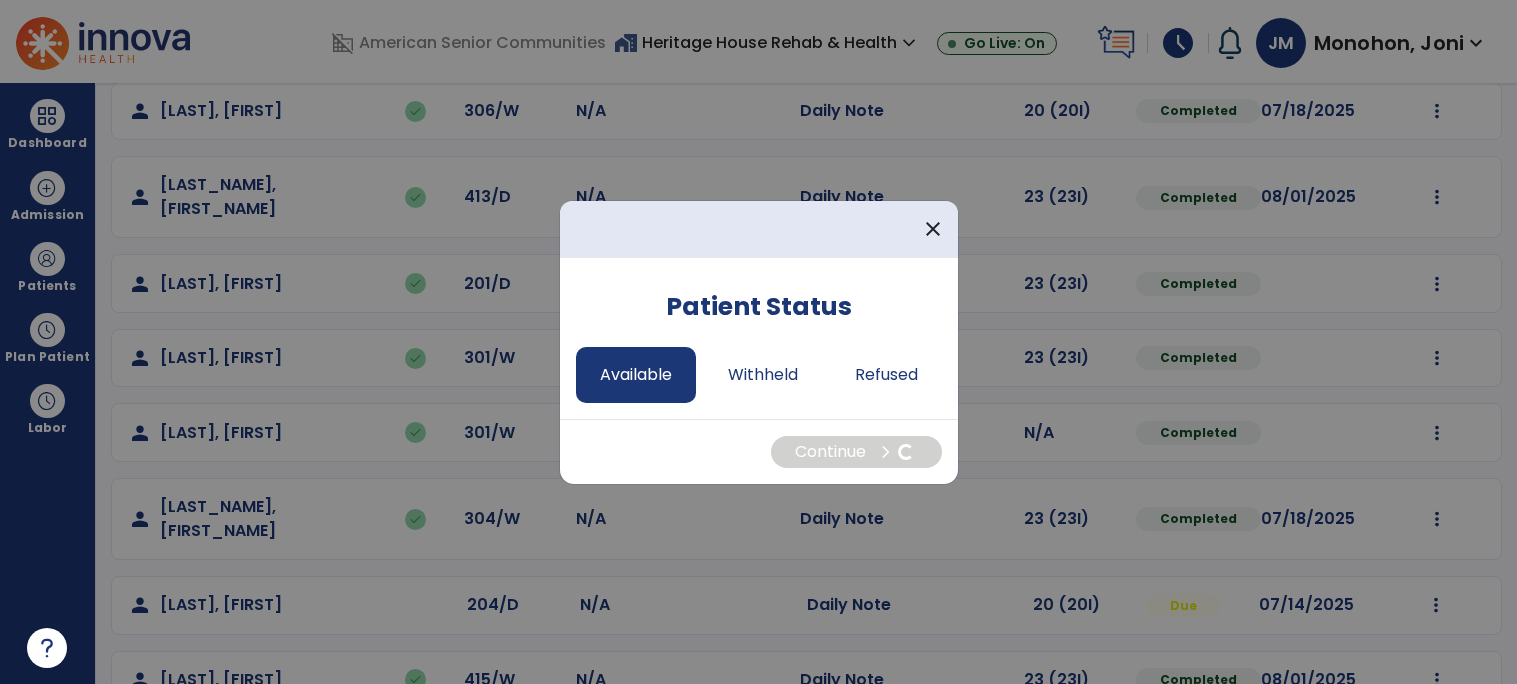 select on "*" 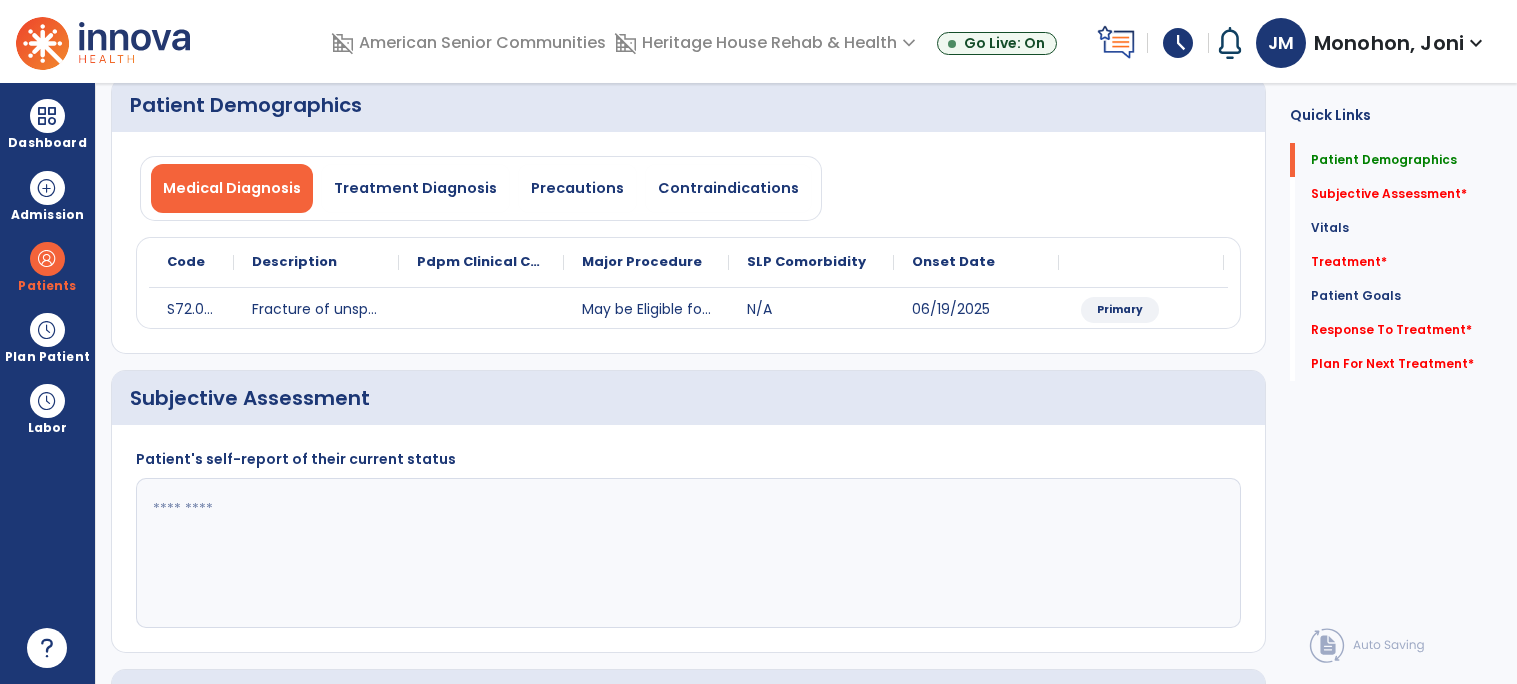 click 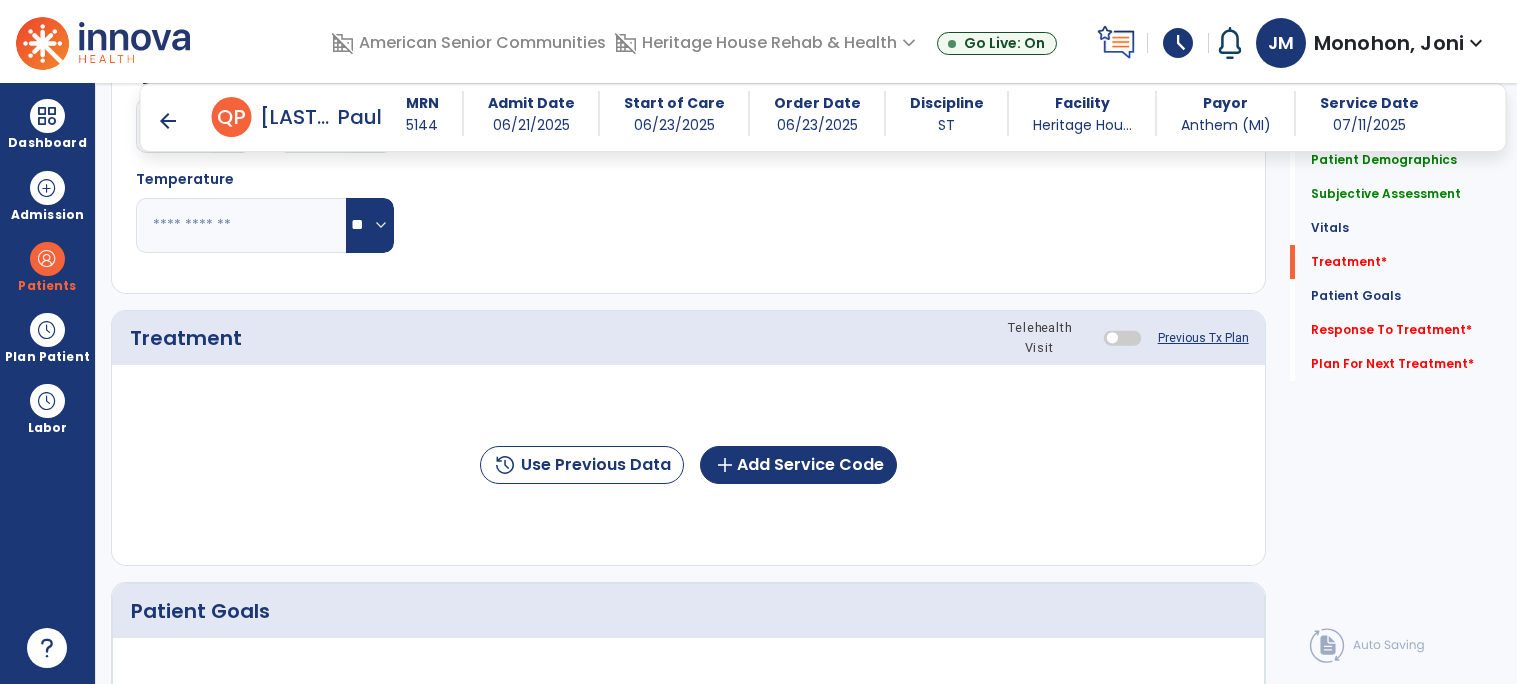 scroll, scrollTop: 1113, scrollLeft: 0, axis: vertical 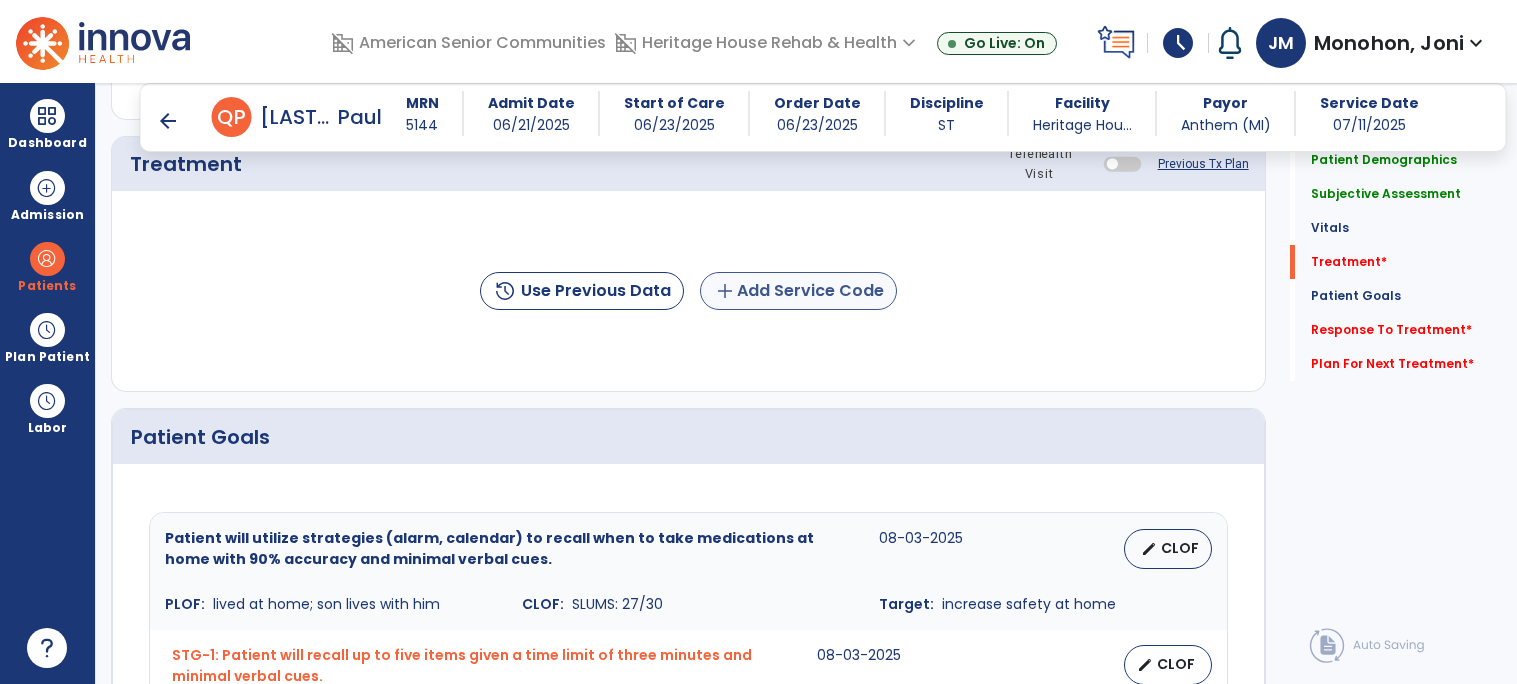 type on "**********" 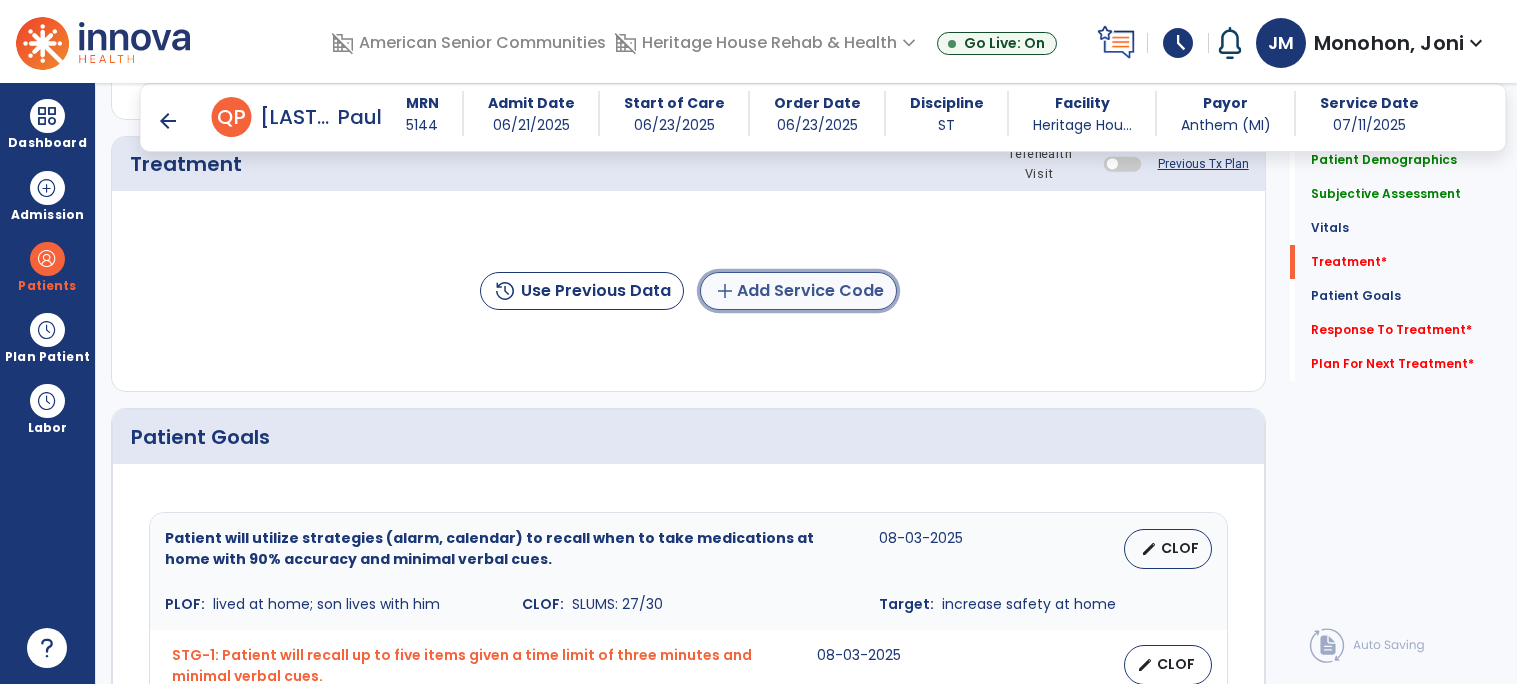 click on "add  Add Service Code" 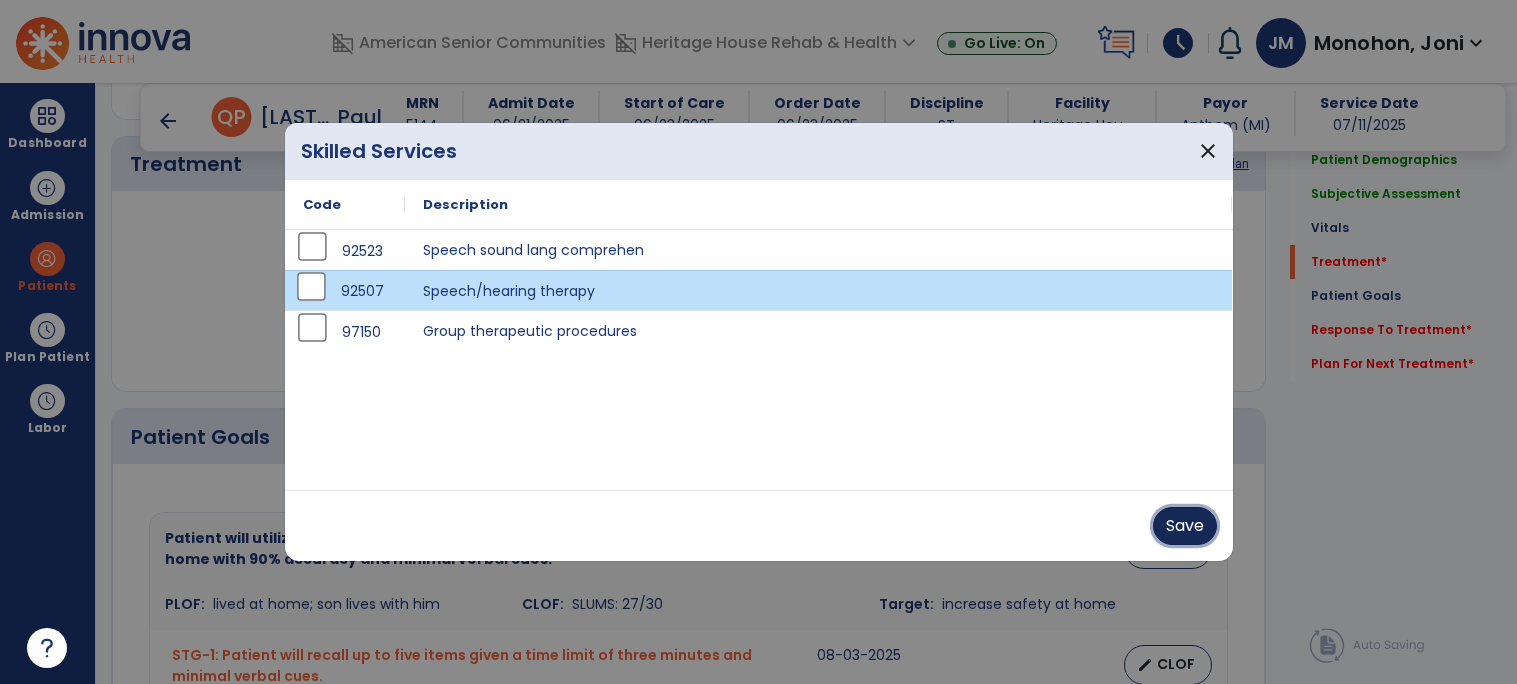 click on "Save" at bounding box center [1185, 526] 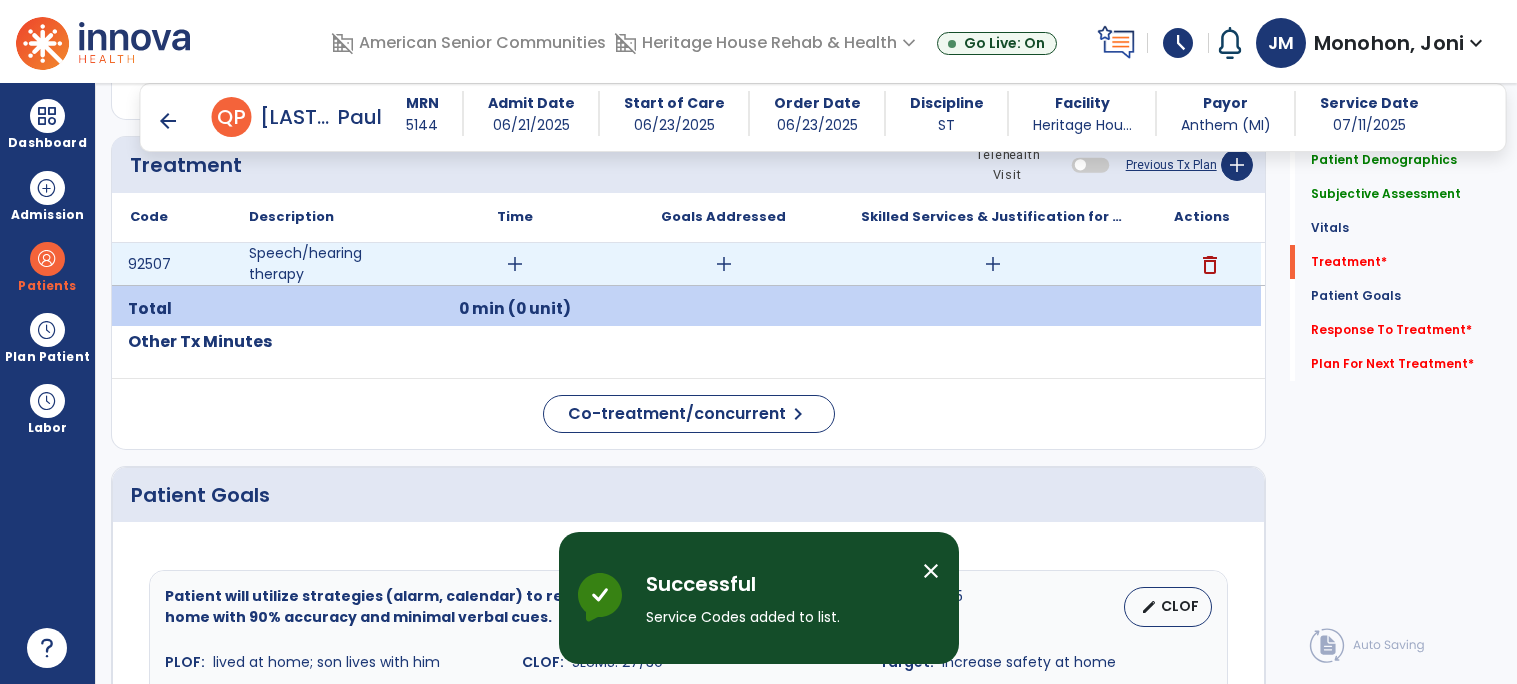 click on "add" at bounding box center [515, 264] 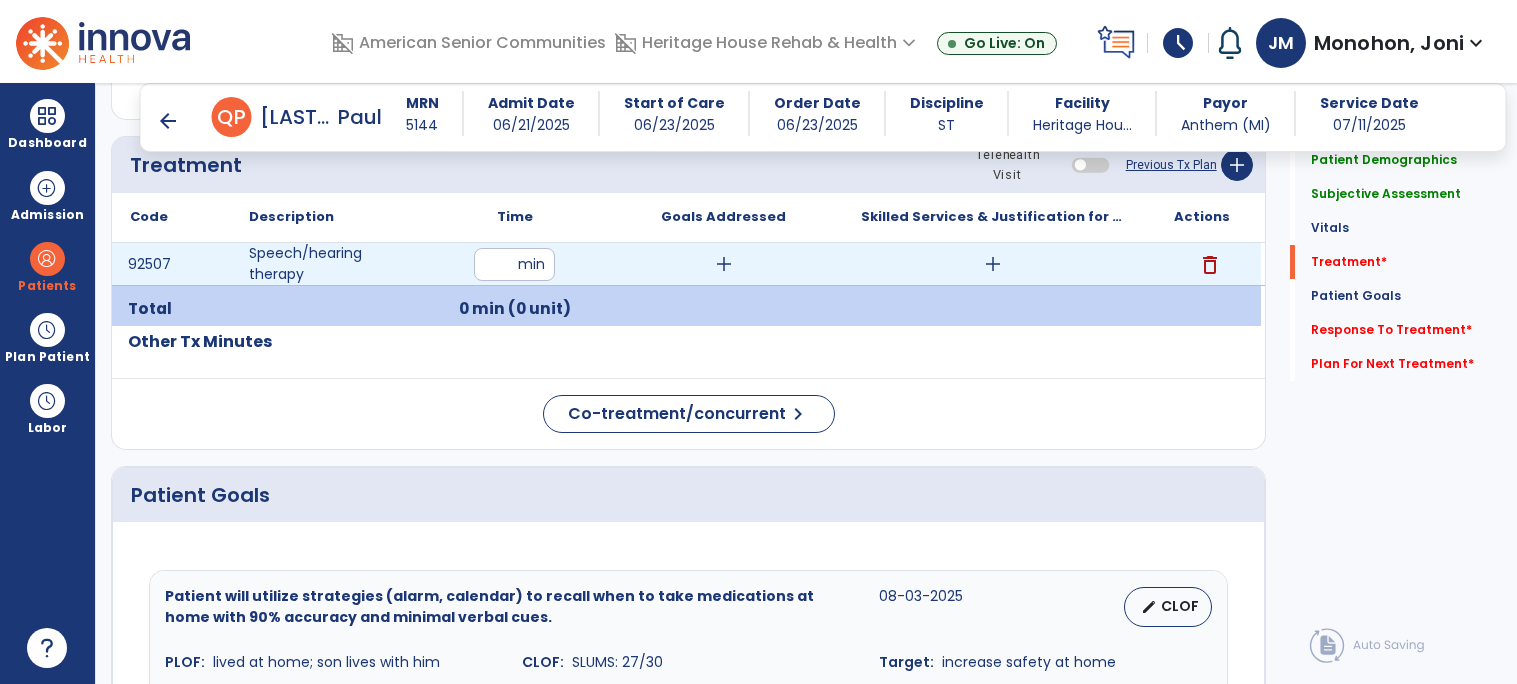 type on "**" 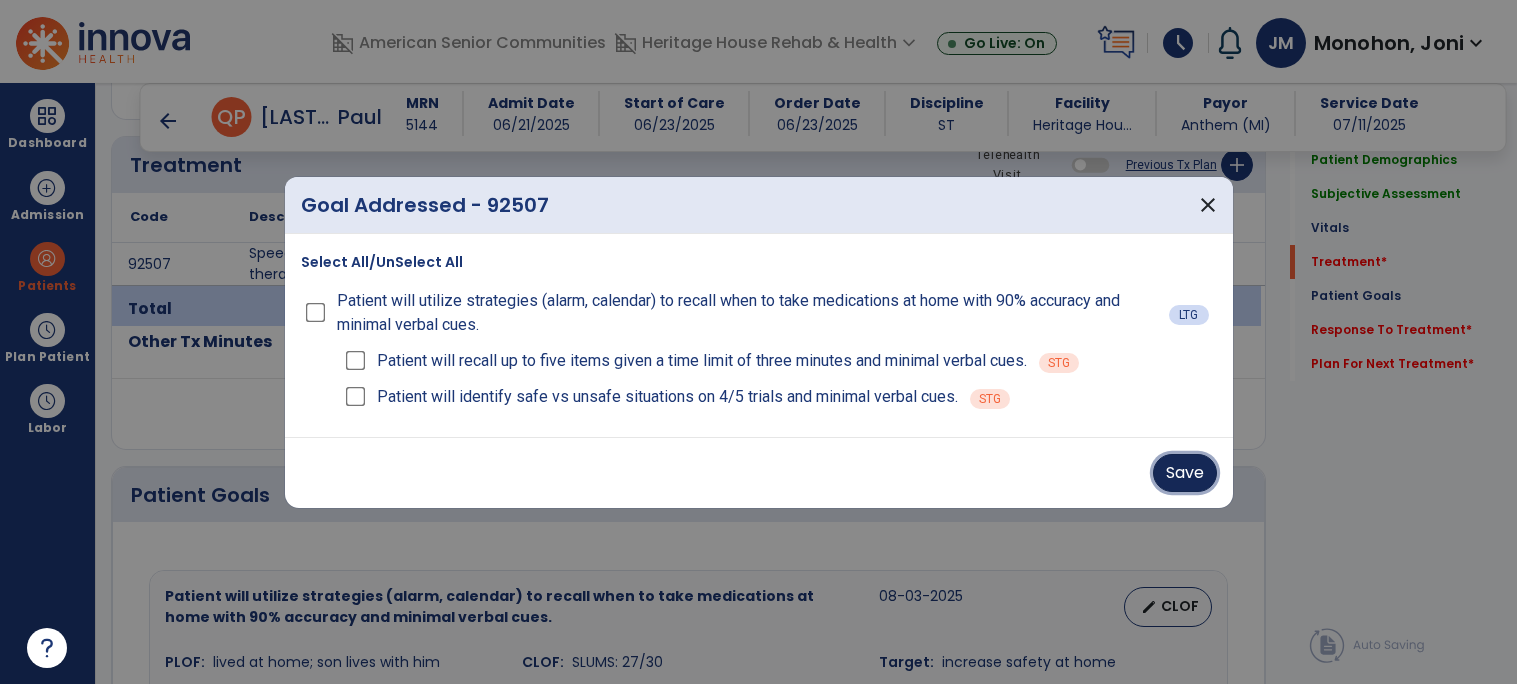 click on "Save" at bounding box center (1185, 473) 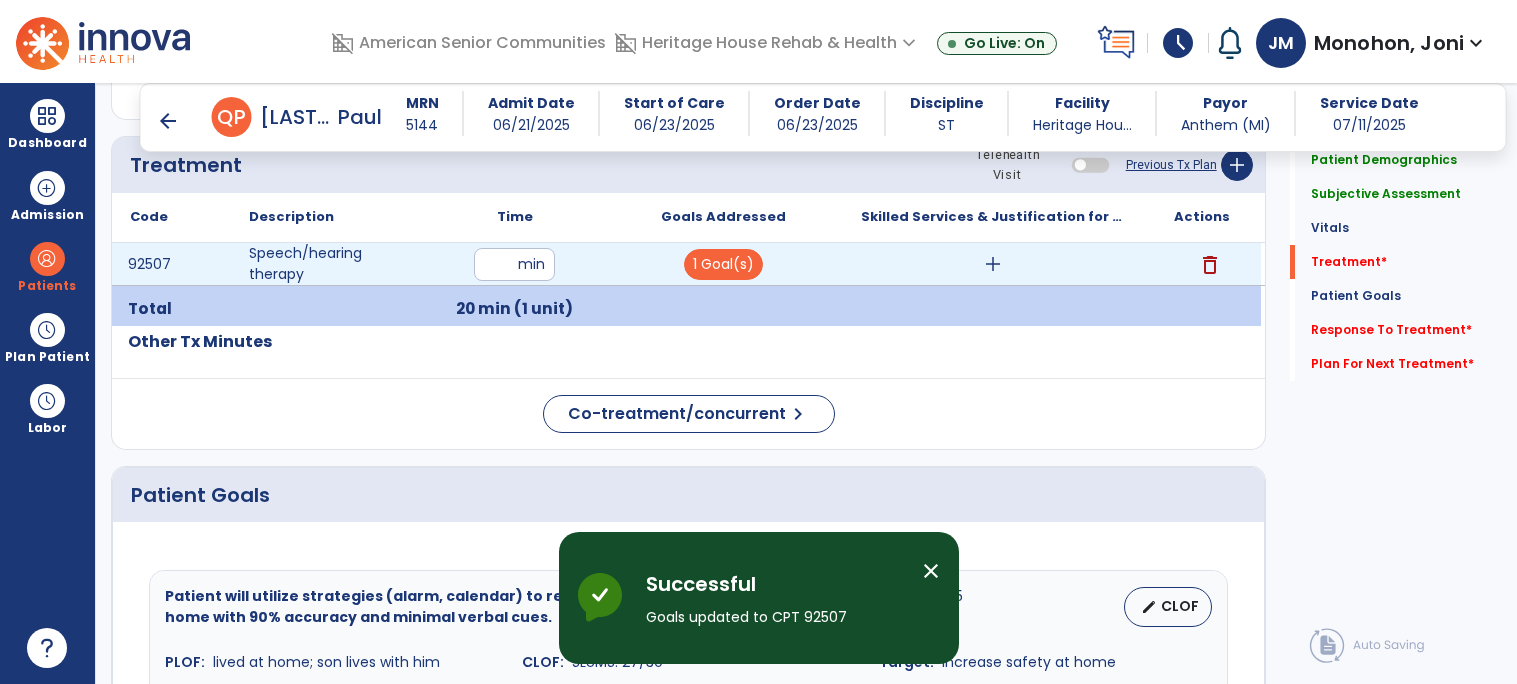 click on "add" at bounding box center [993, 264] 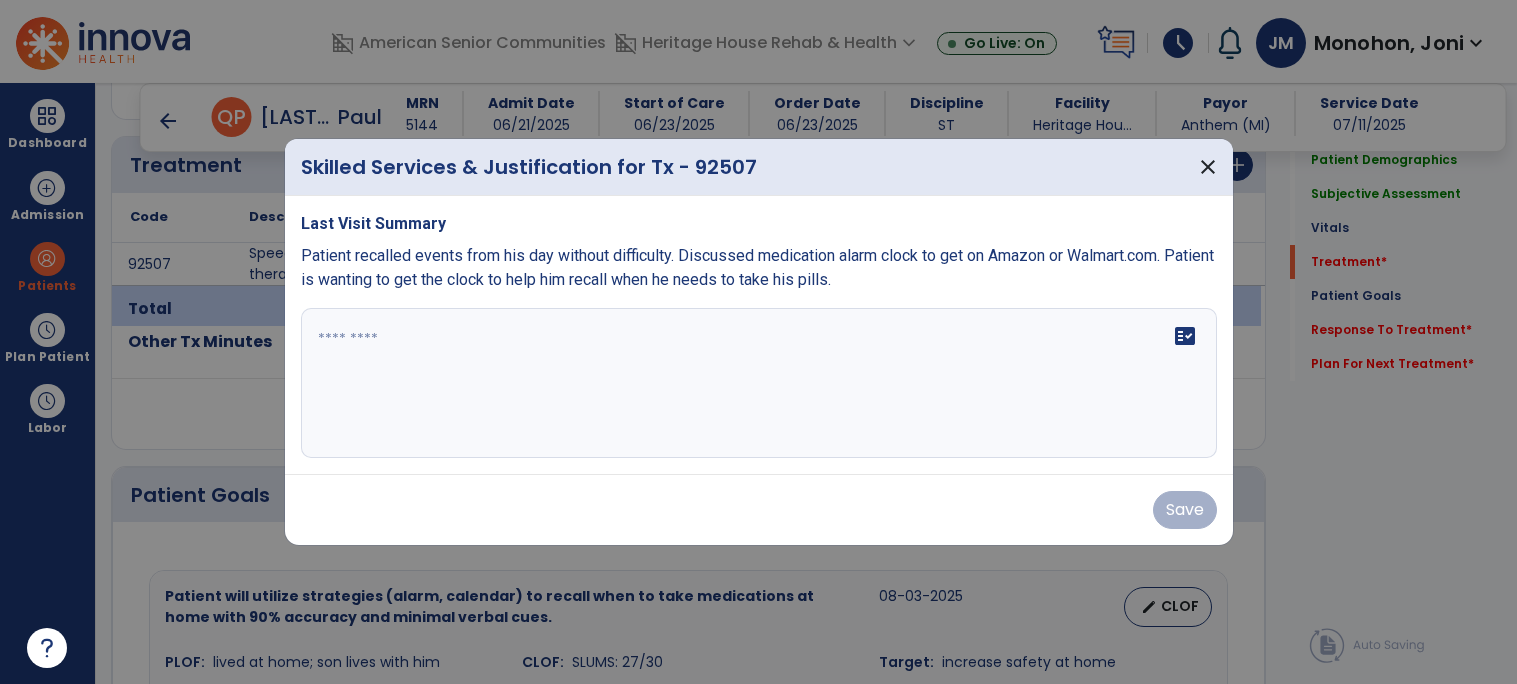 click on "fact_check" at bounding box center [759, 383] 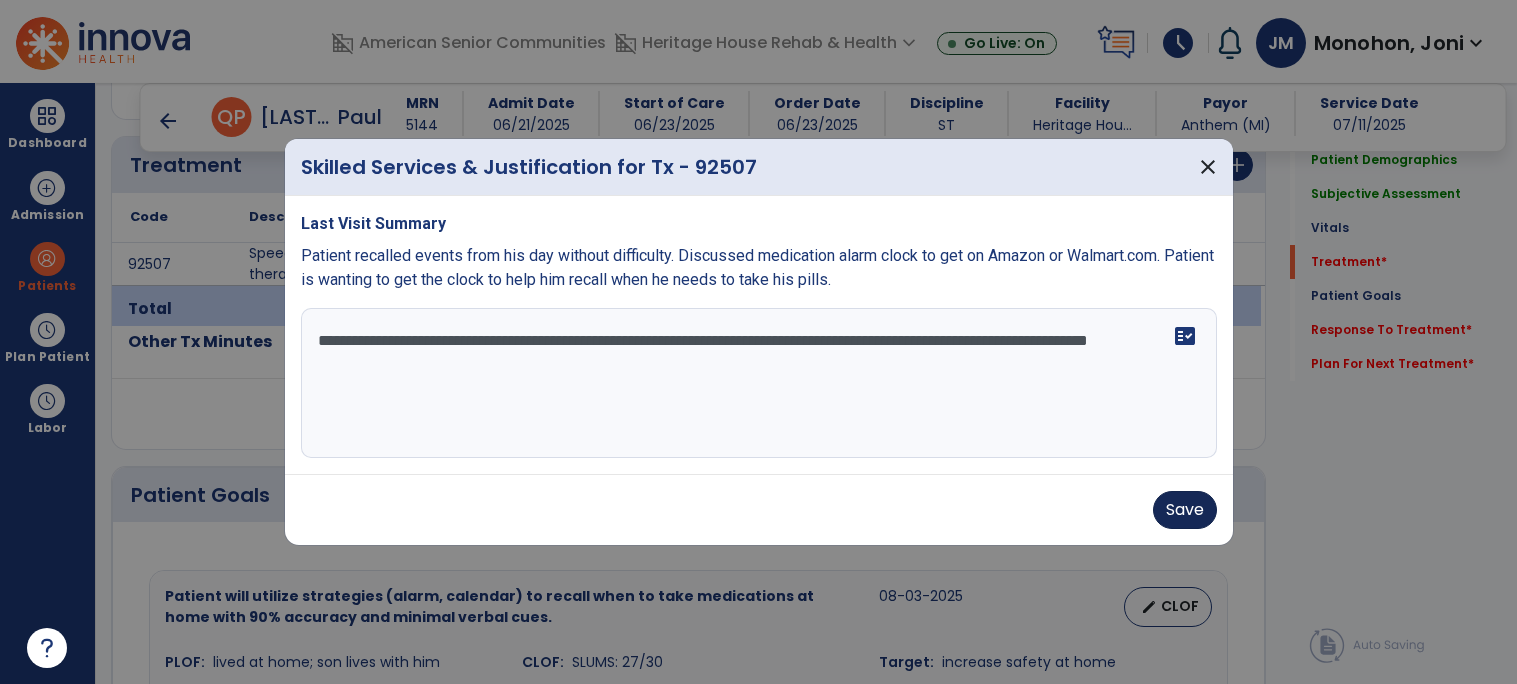 type on "**********" 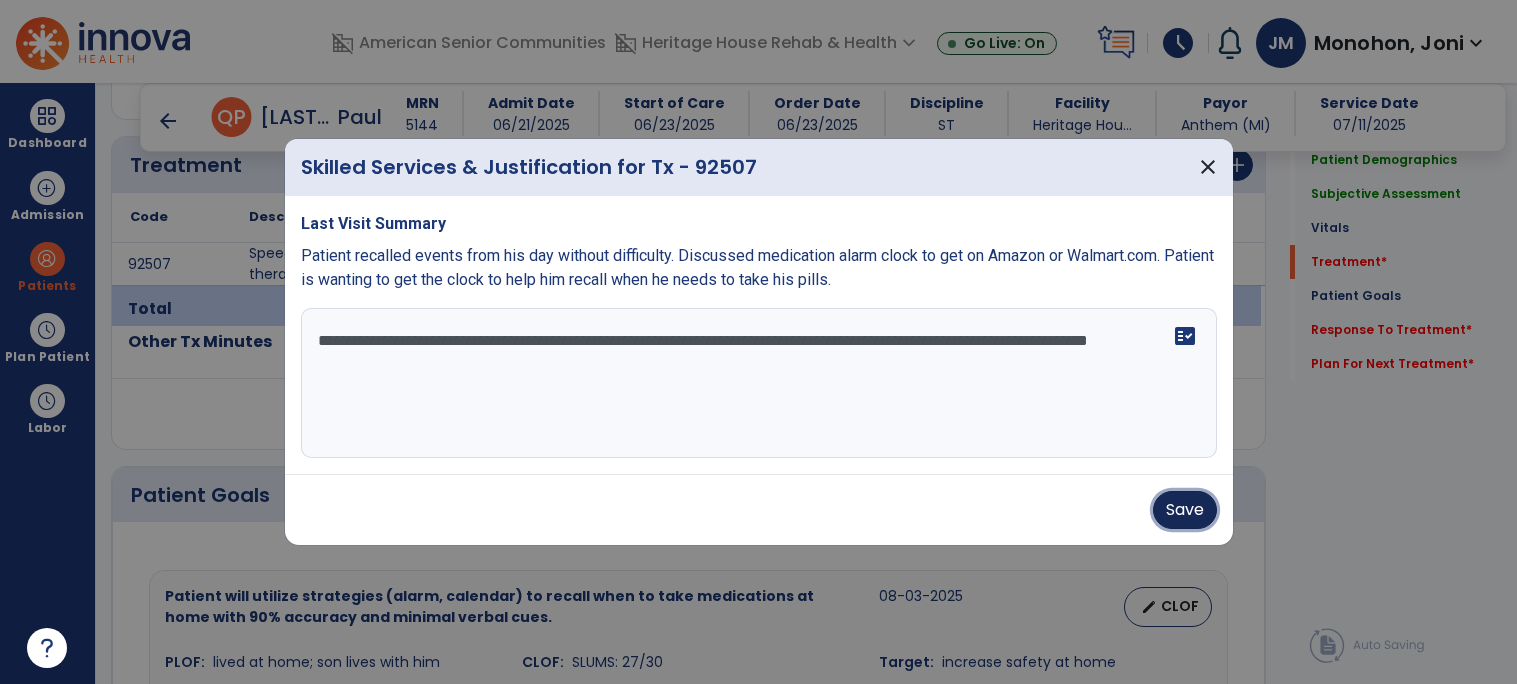 click on "Save" at bounding box center [1185, 510] 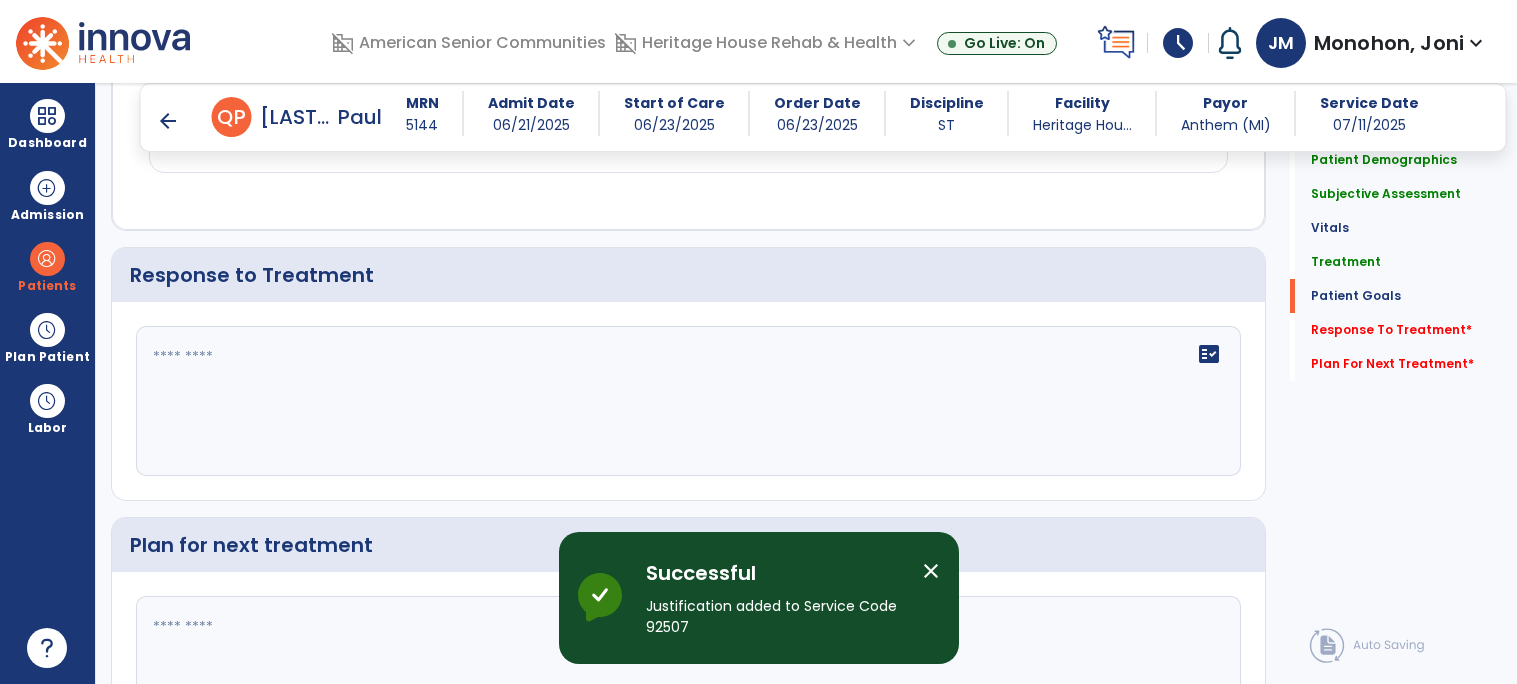 scroll, scrollTop: 1977, scrollLeft: 0, axis: vertical 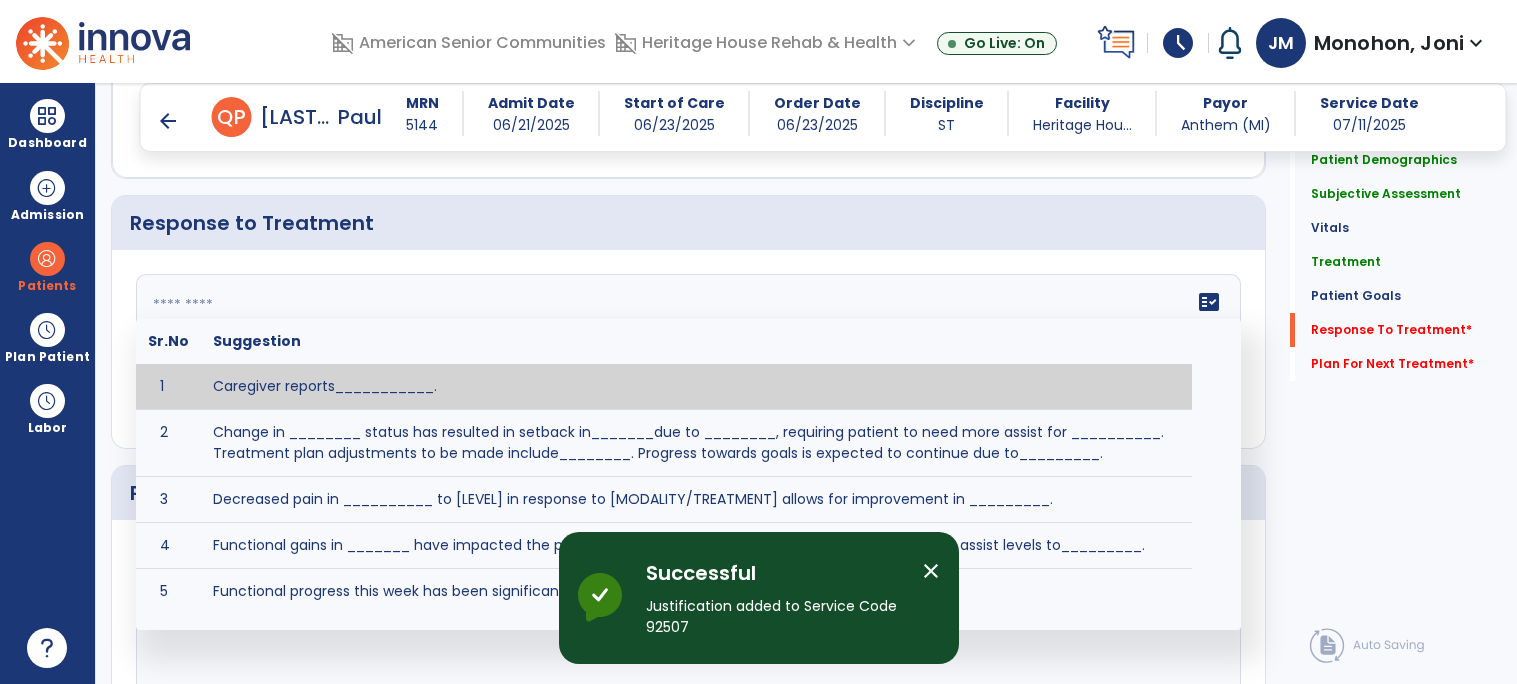 click on "fact_check  Sr.No Suggestion 1 Caregiver reports___________. 2 Change in ________ status has resulted in setback in_______due to ________, requiring patient to need more assist for __________.   Treatment plan adjustments to be made include________.  Progress towards goals is expected to continue due to_________. 3 Decreased pain in __________ to [LEVEL] in response to [MODALITY/TREATMENT] allows for improvement in _________. 4 Functional gains in _______ have impacted the patient's ability to perform_________ with a reduction in assist levels to_________. 5 Functional progress this week has been significant due to__________. 6 Gains in ________ have improved the patient's ability to perform ______with decreased levels of assist to___________. 7 Improvement in ________allows patient to tolerate higher levels of challenges in_________. 8 Pain in [AREA] has decreased to [LEVEL] in response to [TREATMENT/MODALITY], allowing fore ease in completing__________. 9 10 11 12 13 14 15 16 17 18 19 20 21" 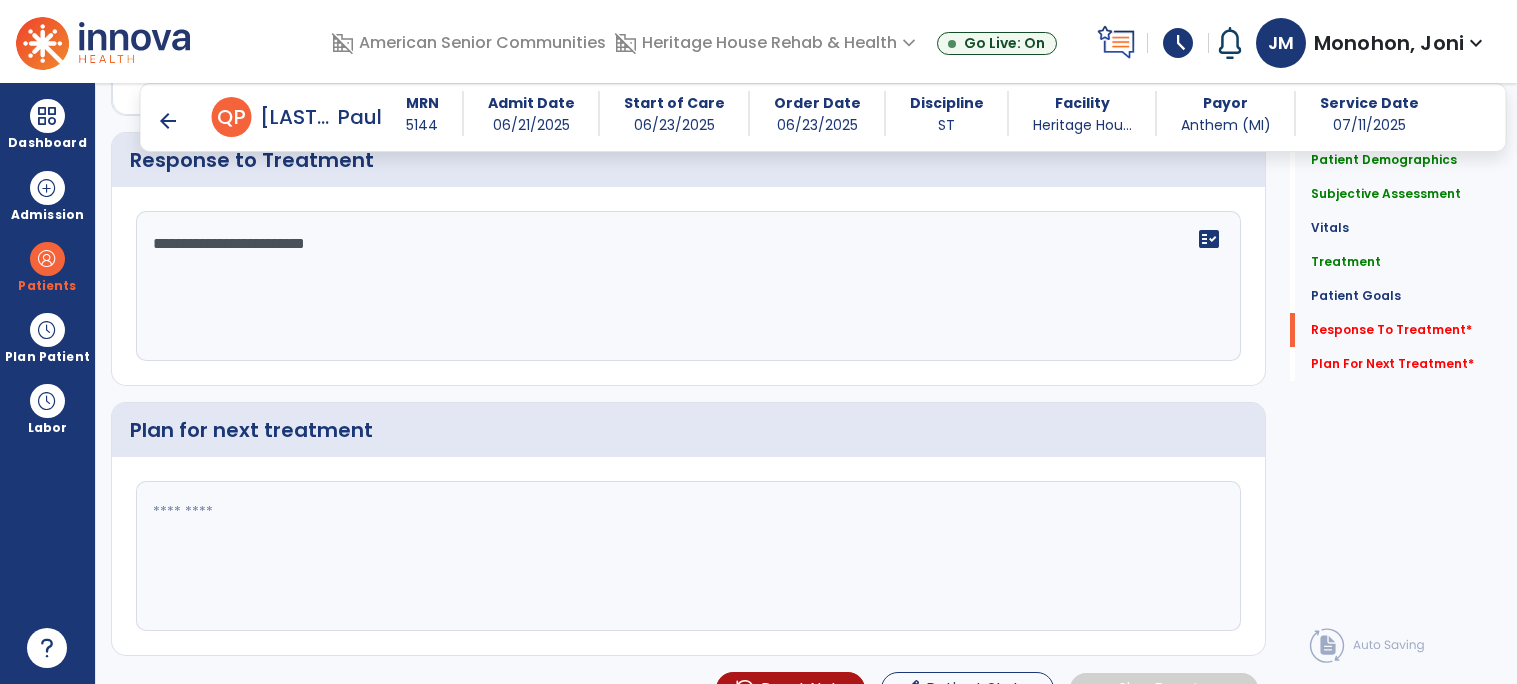 scroll, scrollTop: 2081, scrollLeft: 0, axis: vertical 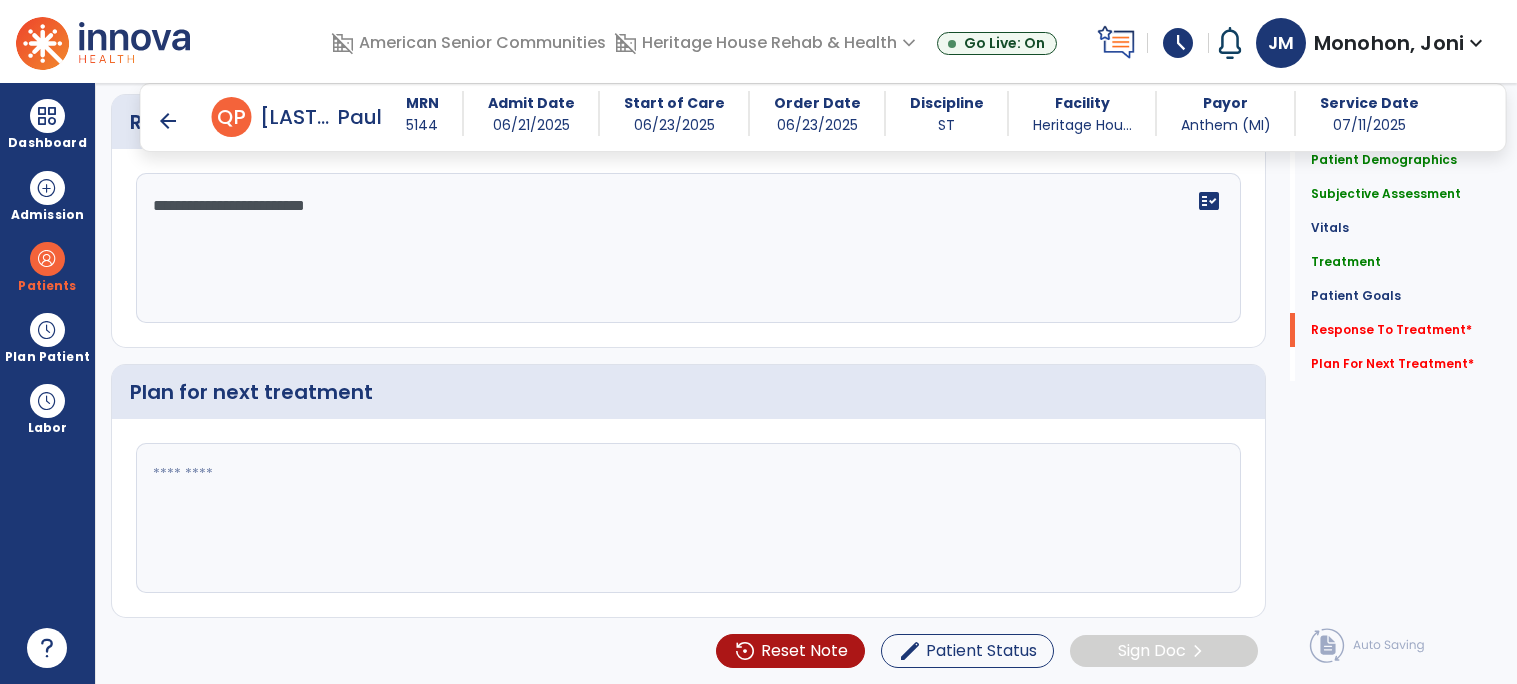 type on "**********" 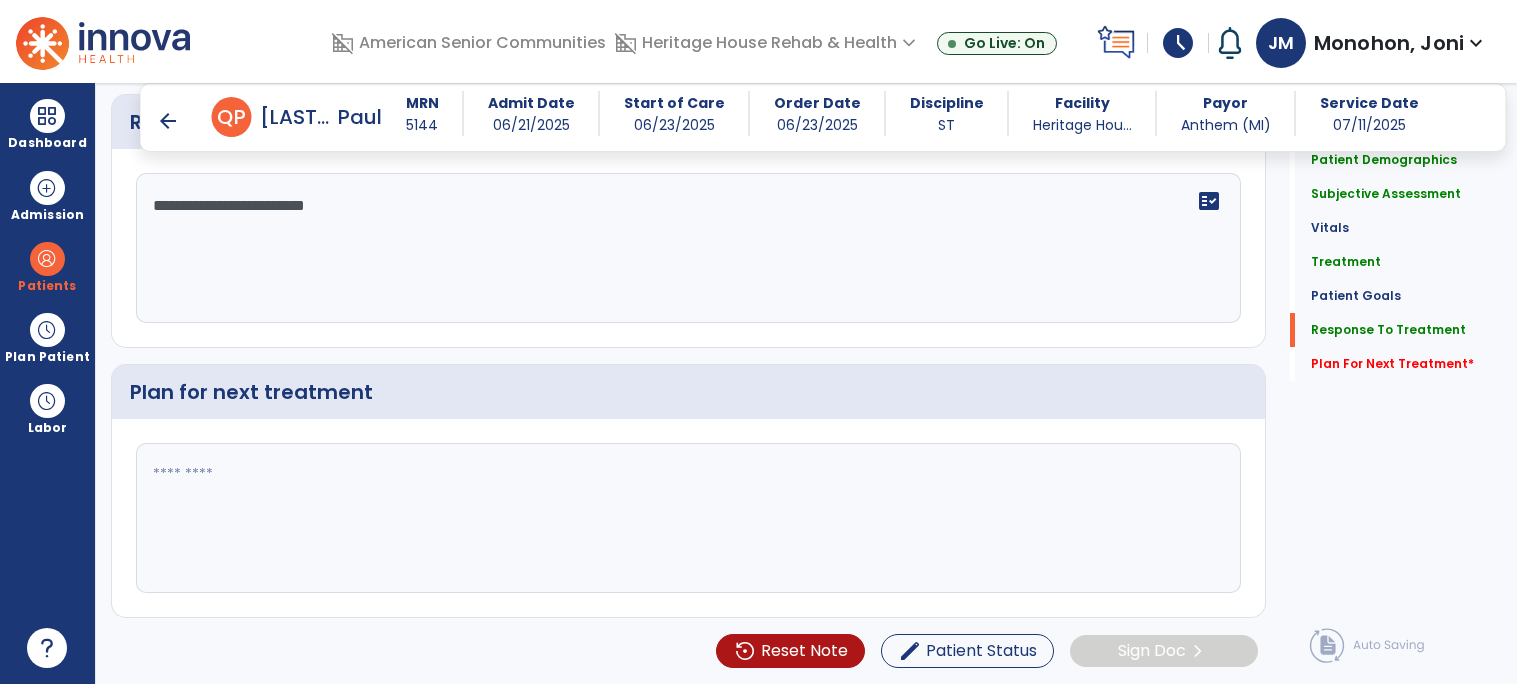 scroll, scrollTop: 2081, scrollLeft: 0, axis: vertical 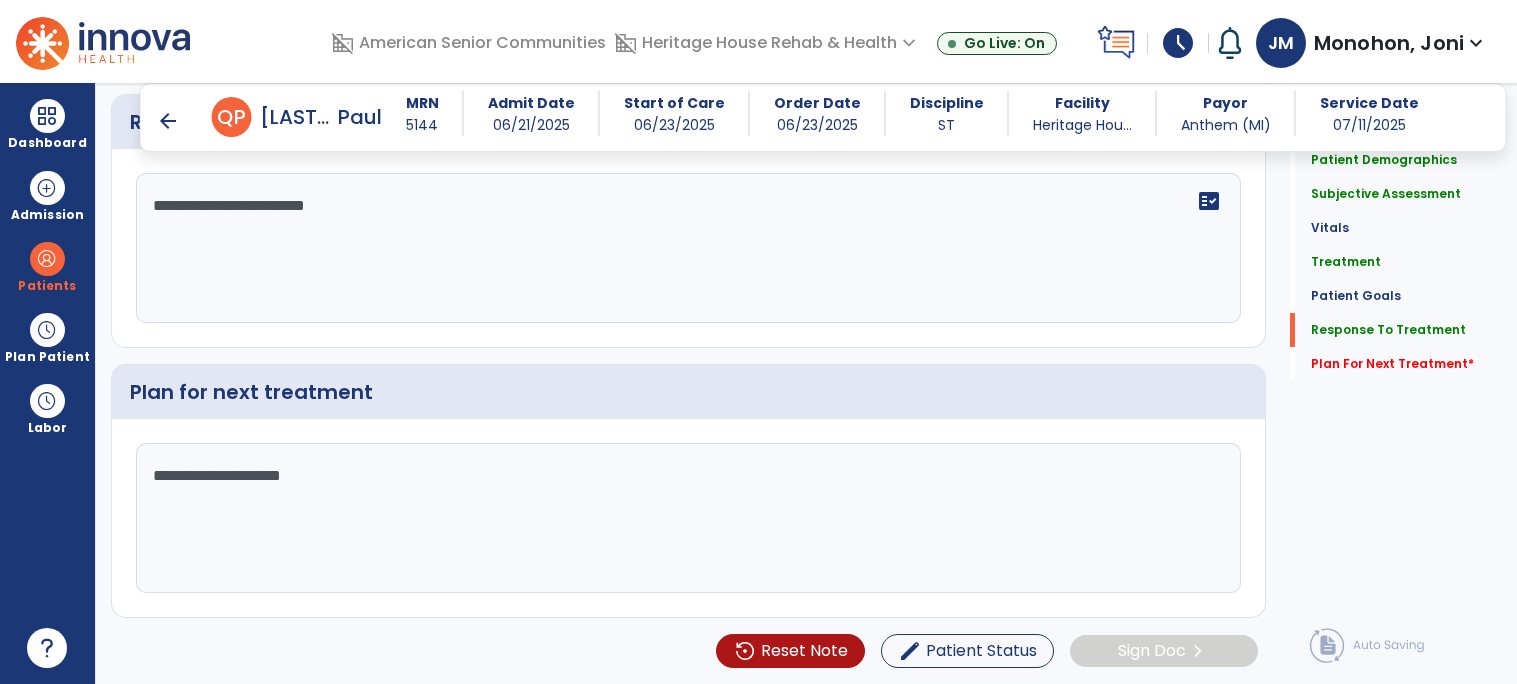 click on "**********" 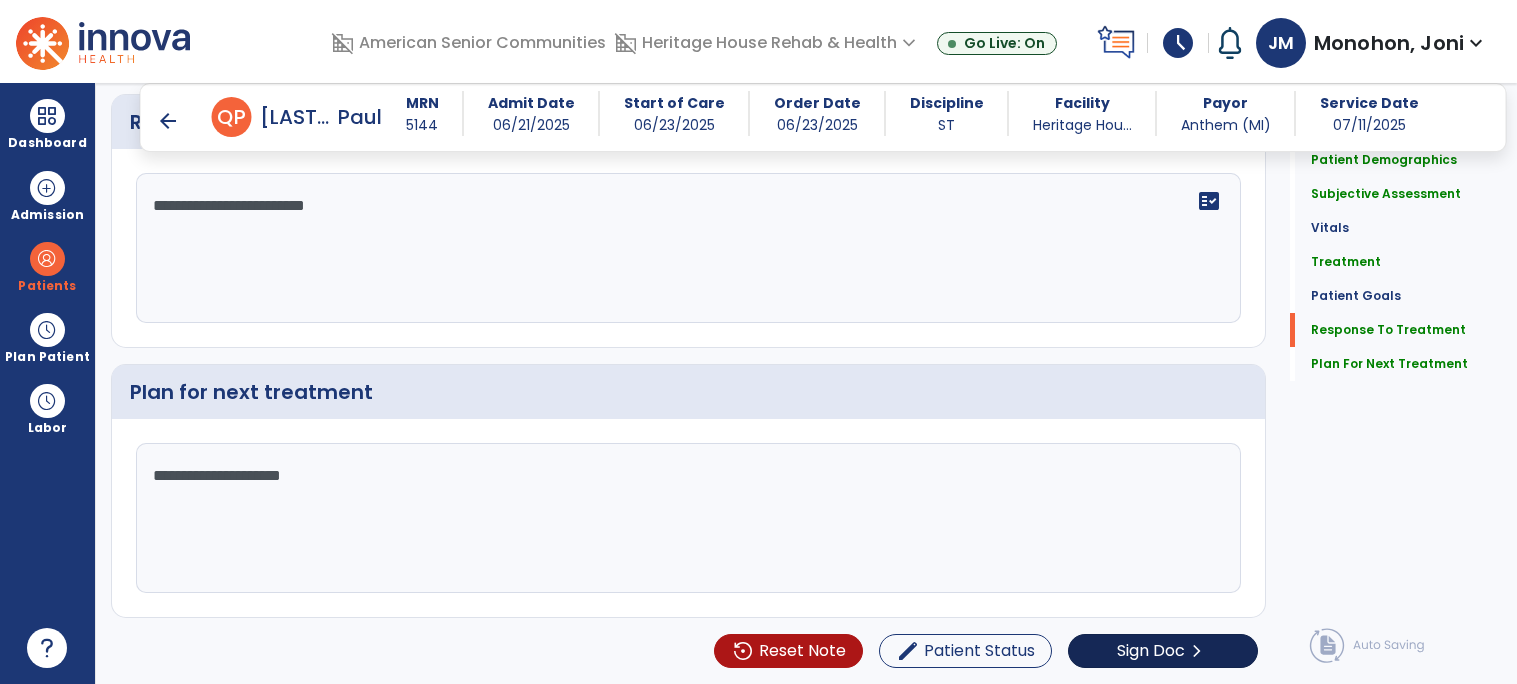 type on "**********" 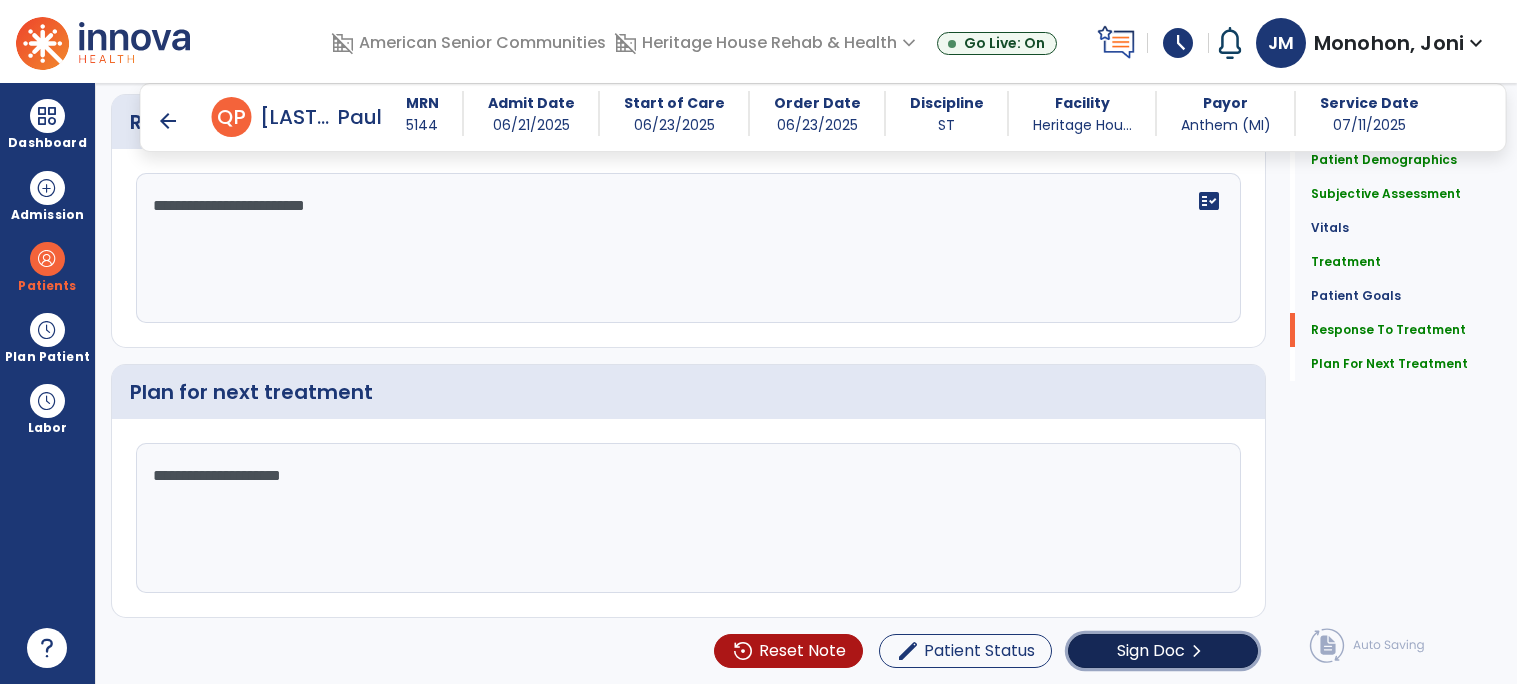 click on "Sign Doc" 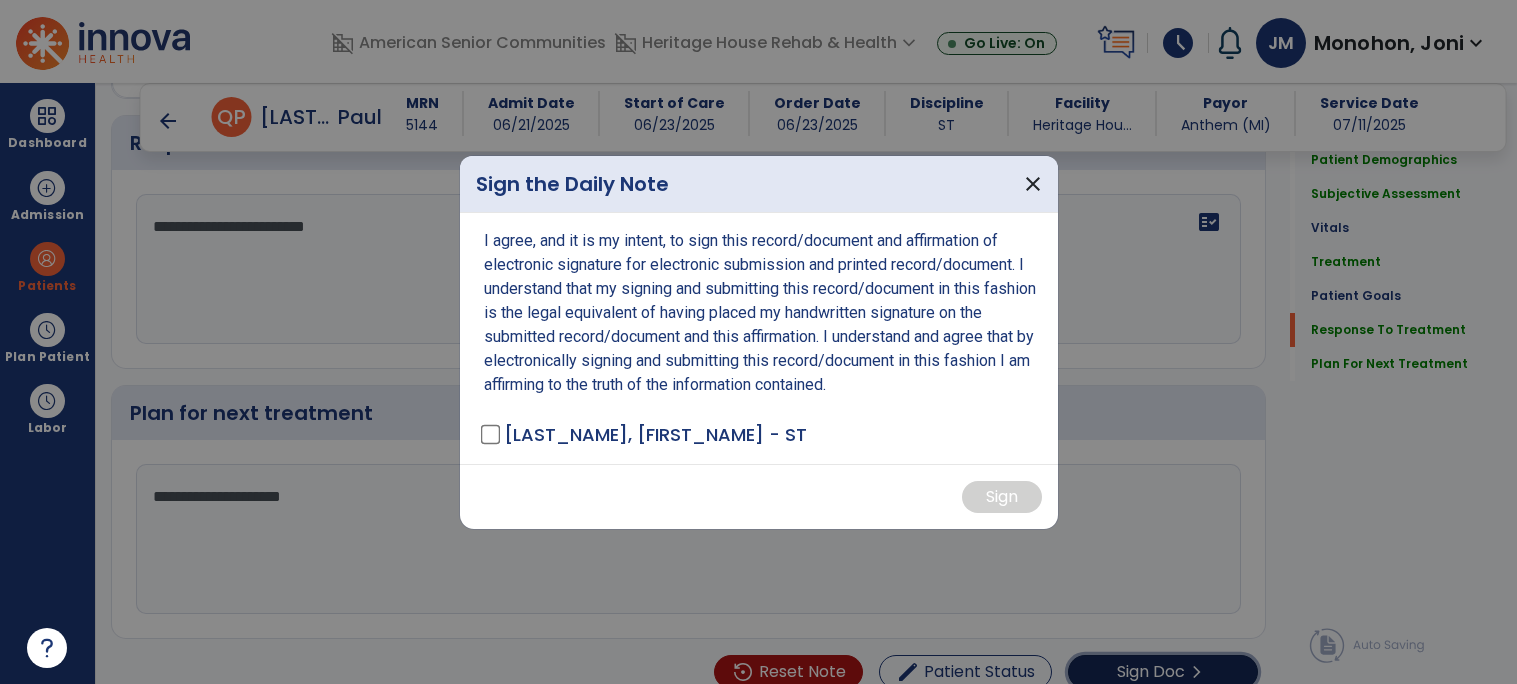 scroll, scrollTop: 2081, scrollLeft: 0, axis: vertical 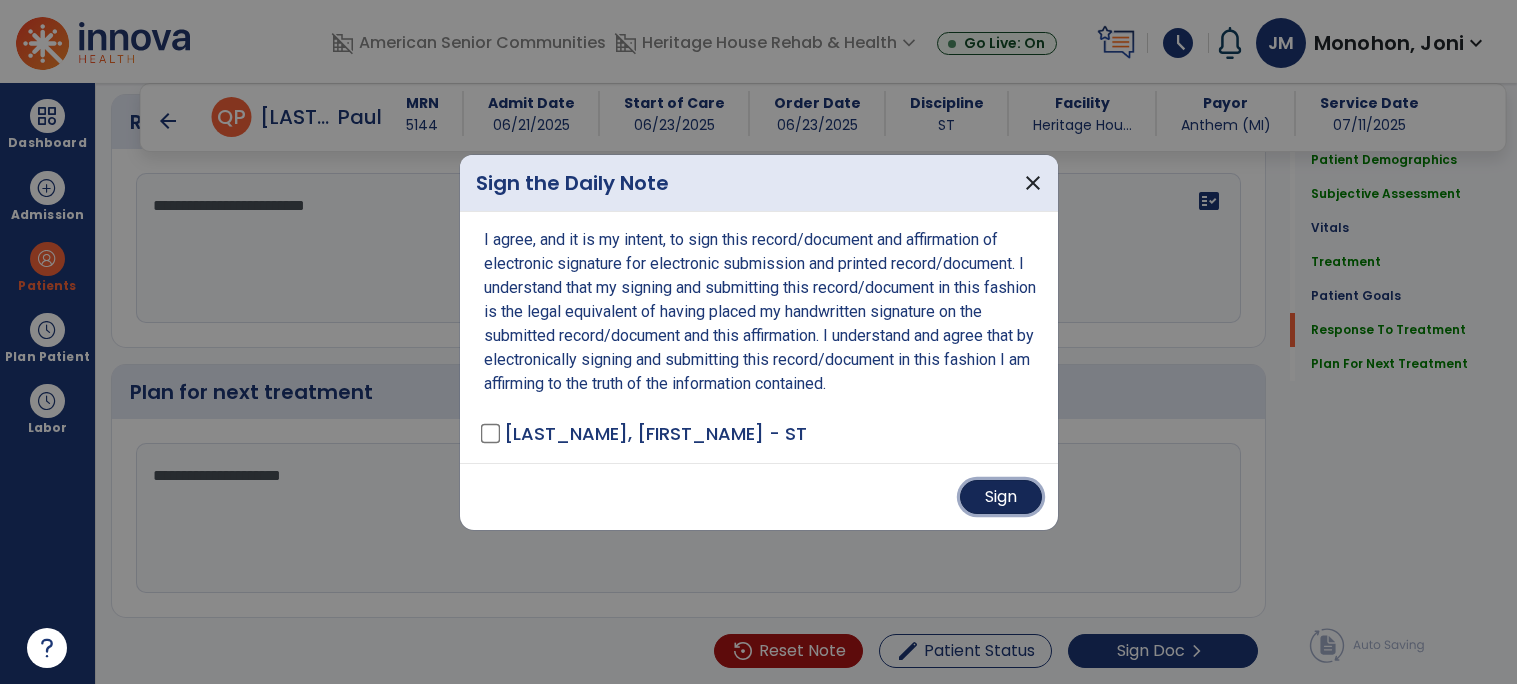 click on "Sign" at bounding box center [1001, 497] 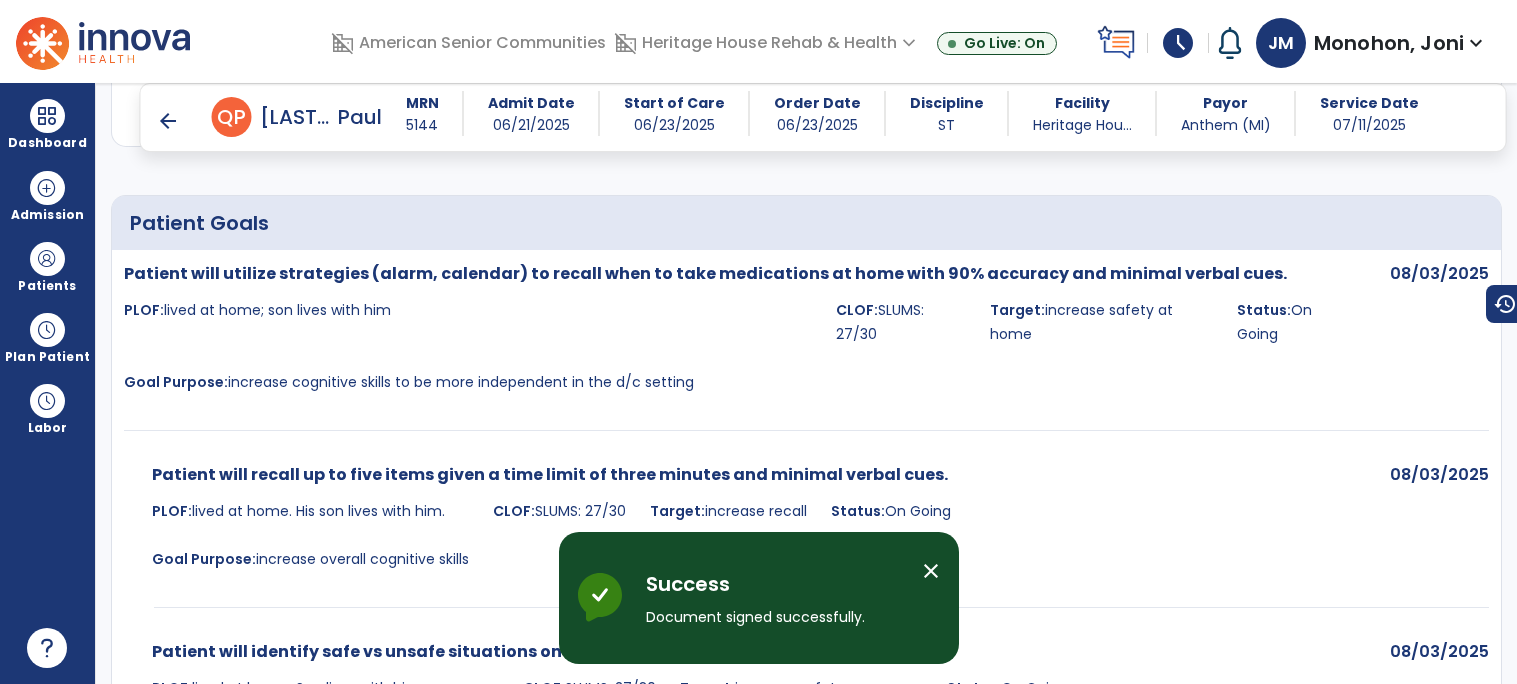 scroll, scrollTop: 1831, scrollLeft: 0, axis: vertical 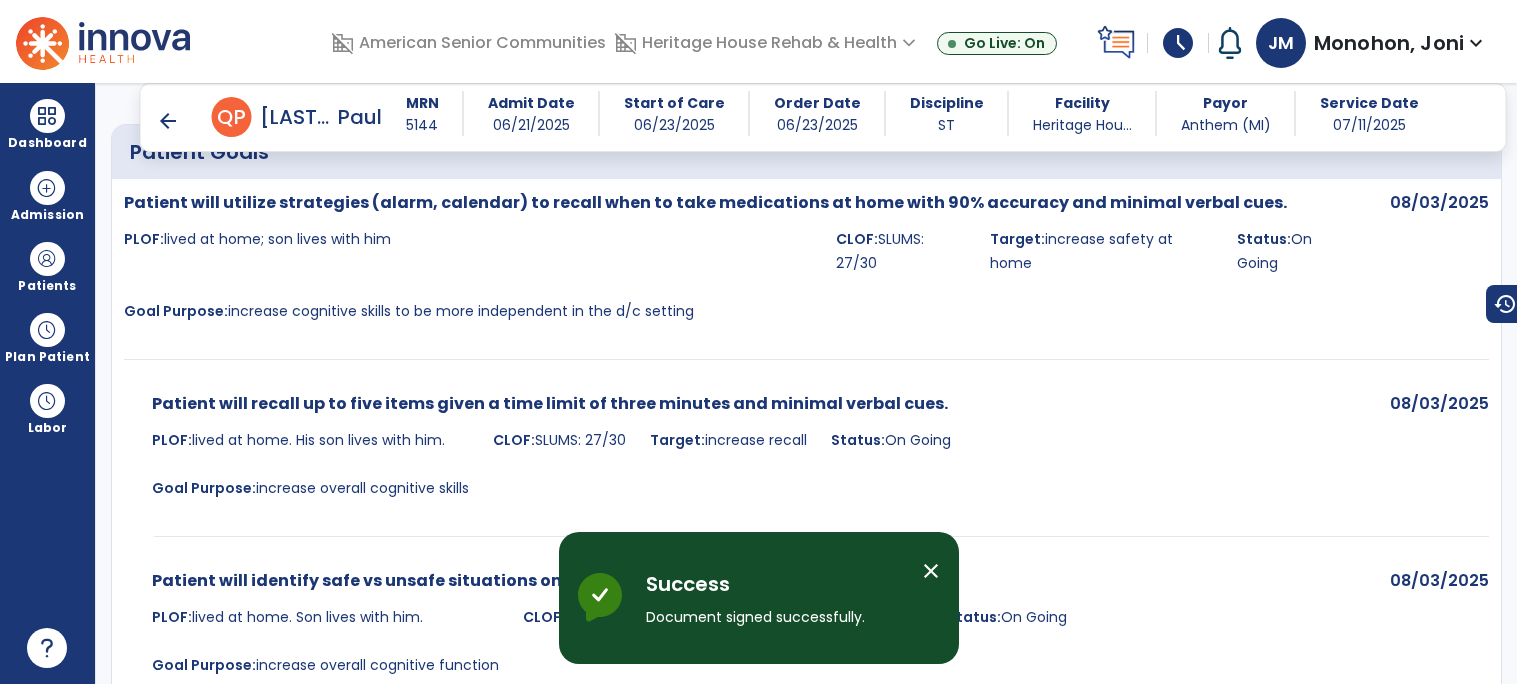click on "arrow_back" at bounding box center (168, 121) 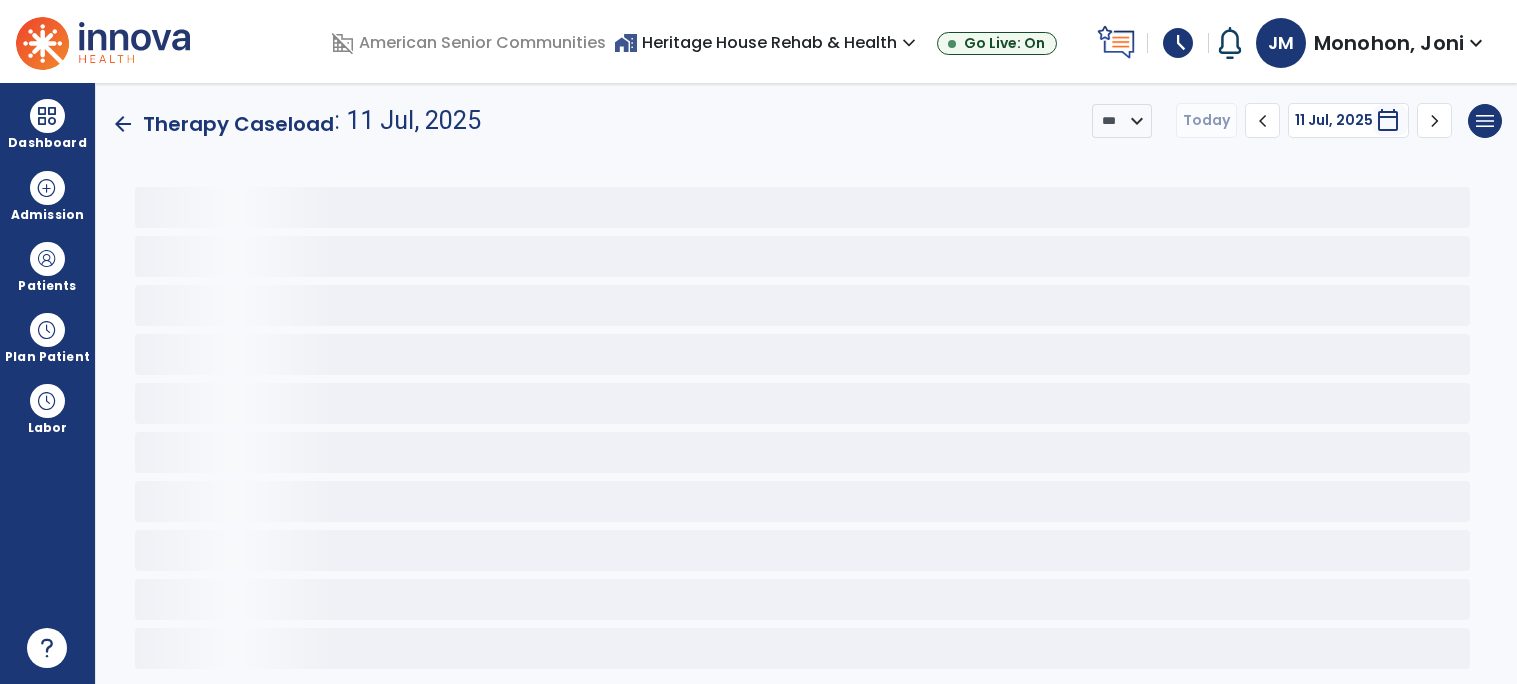 scroll, scrollTop: 0, scrollLeft: 0, axis: both 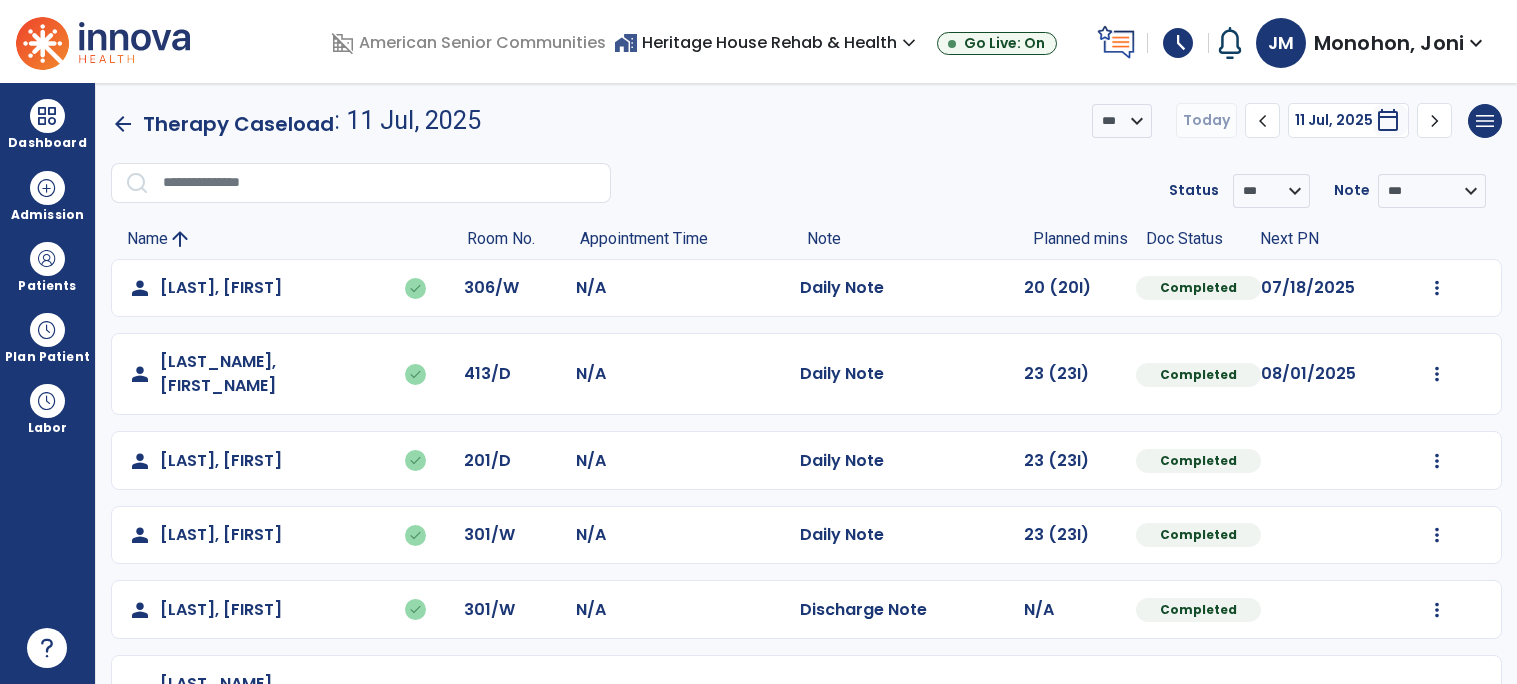 click on "arrow_back" 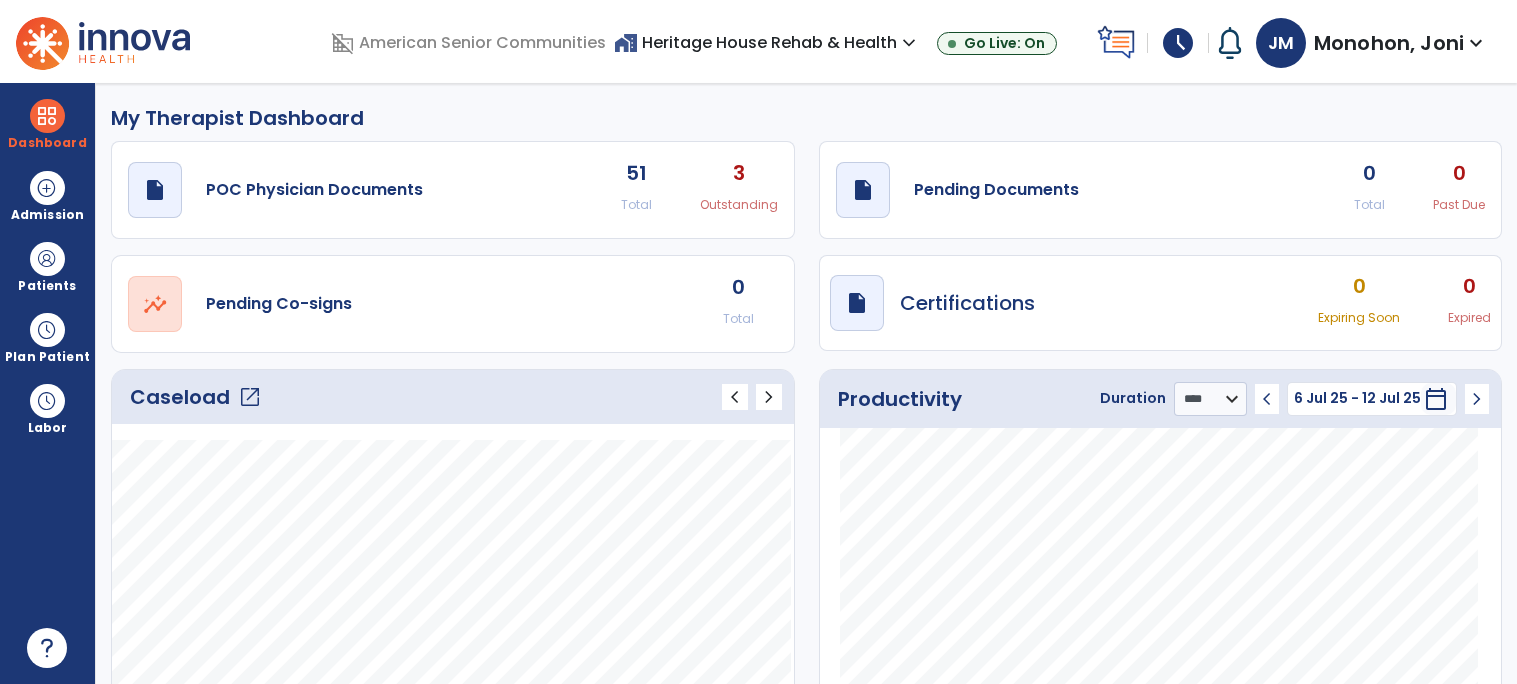 click on "Caseload   open_in_new" 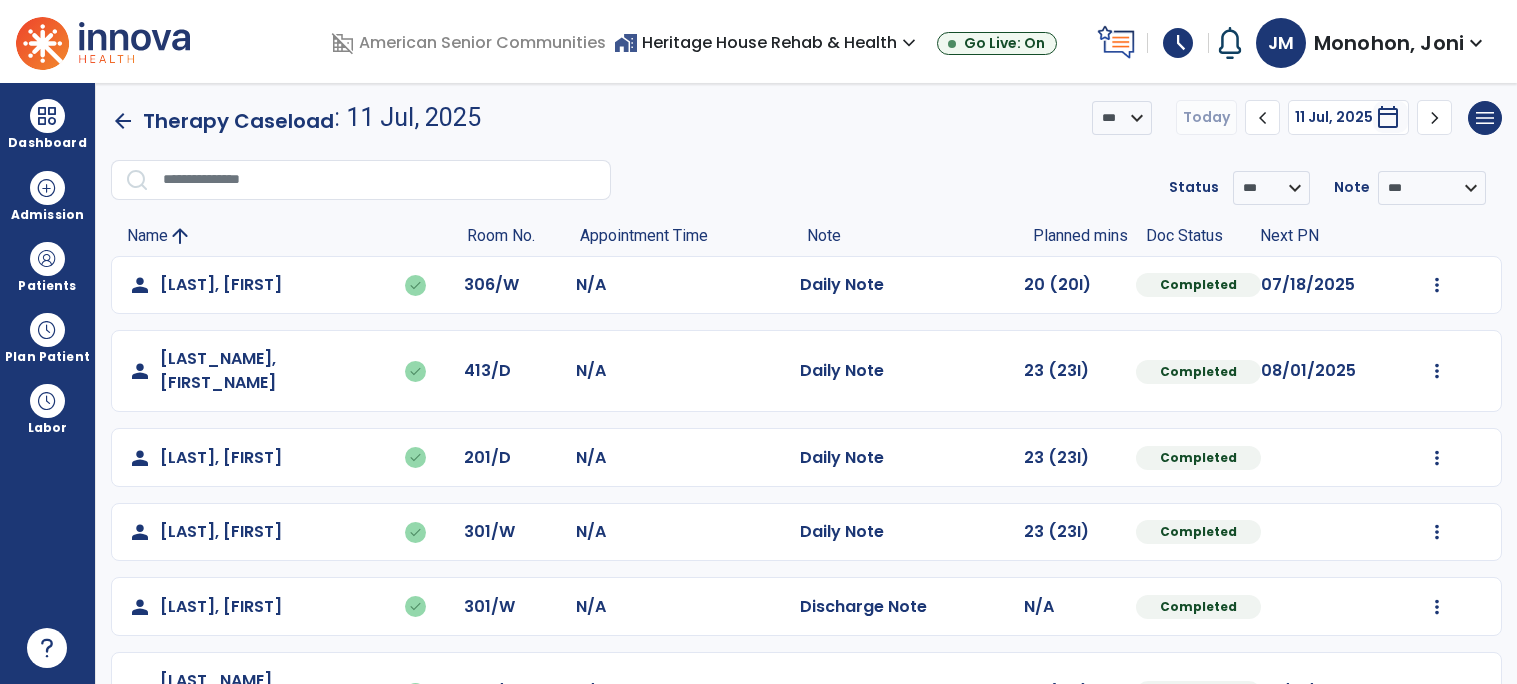 scroll, scrollTop: 0, scrollLeft: 0, axis: both 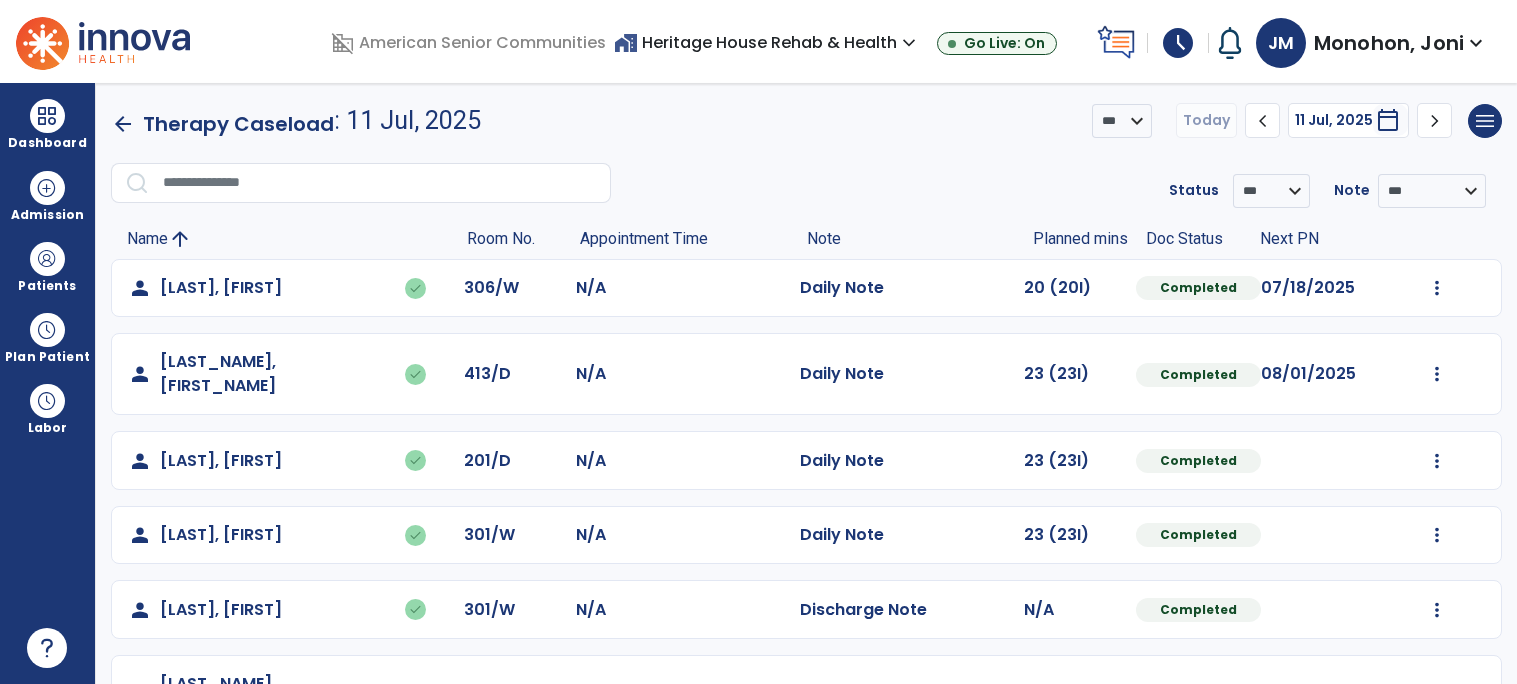 click on "schedule" at bounding box center (1178, 43) 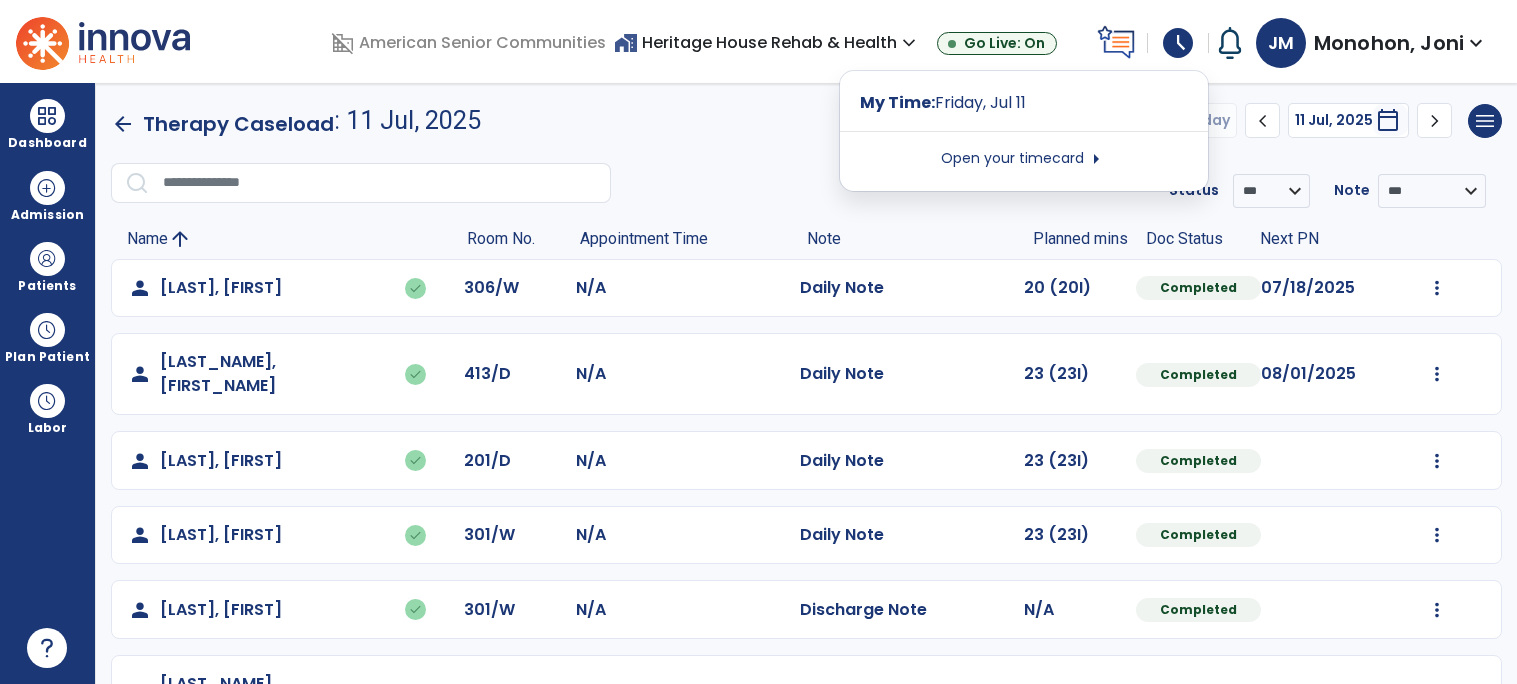 click on "Open your timecard  arrow_right" at bounding box center [1024, 159] 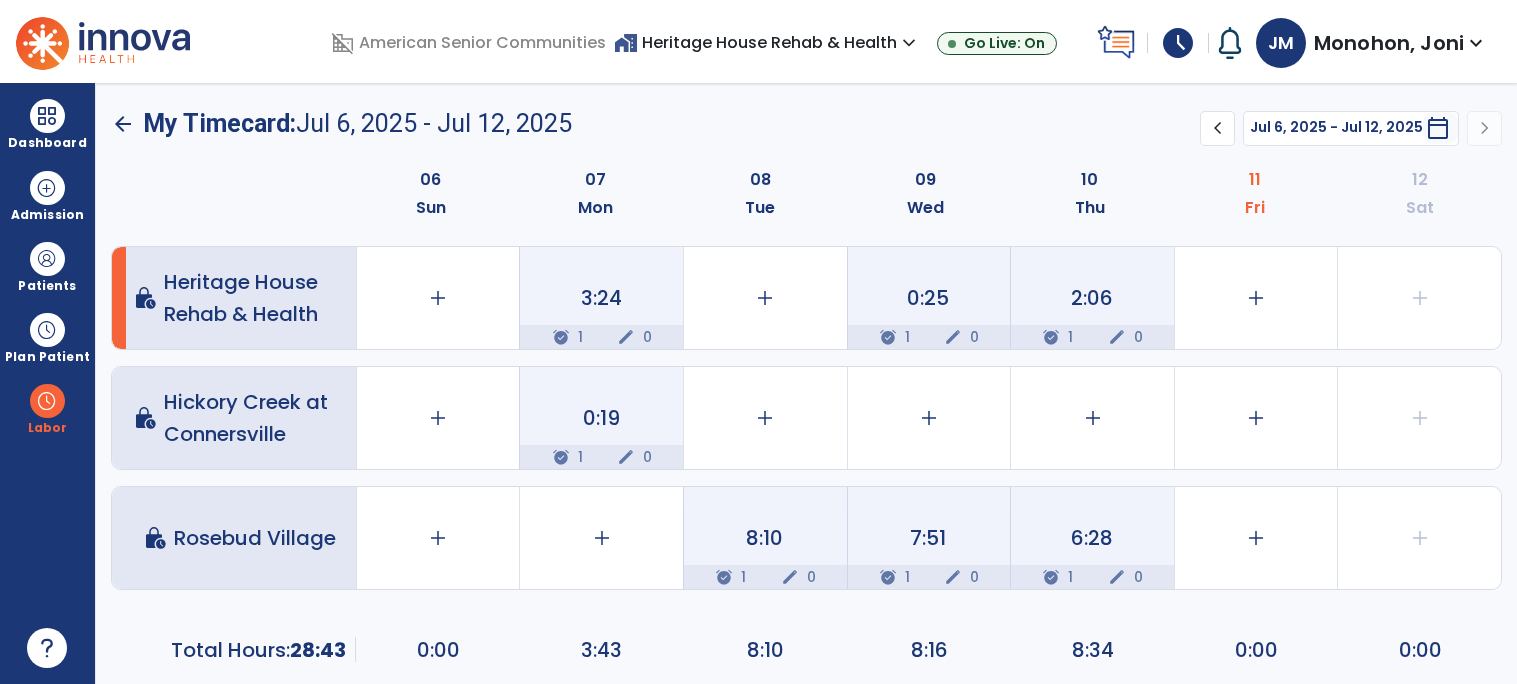 click on "6:28  alarm_on 1 edit 0" 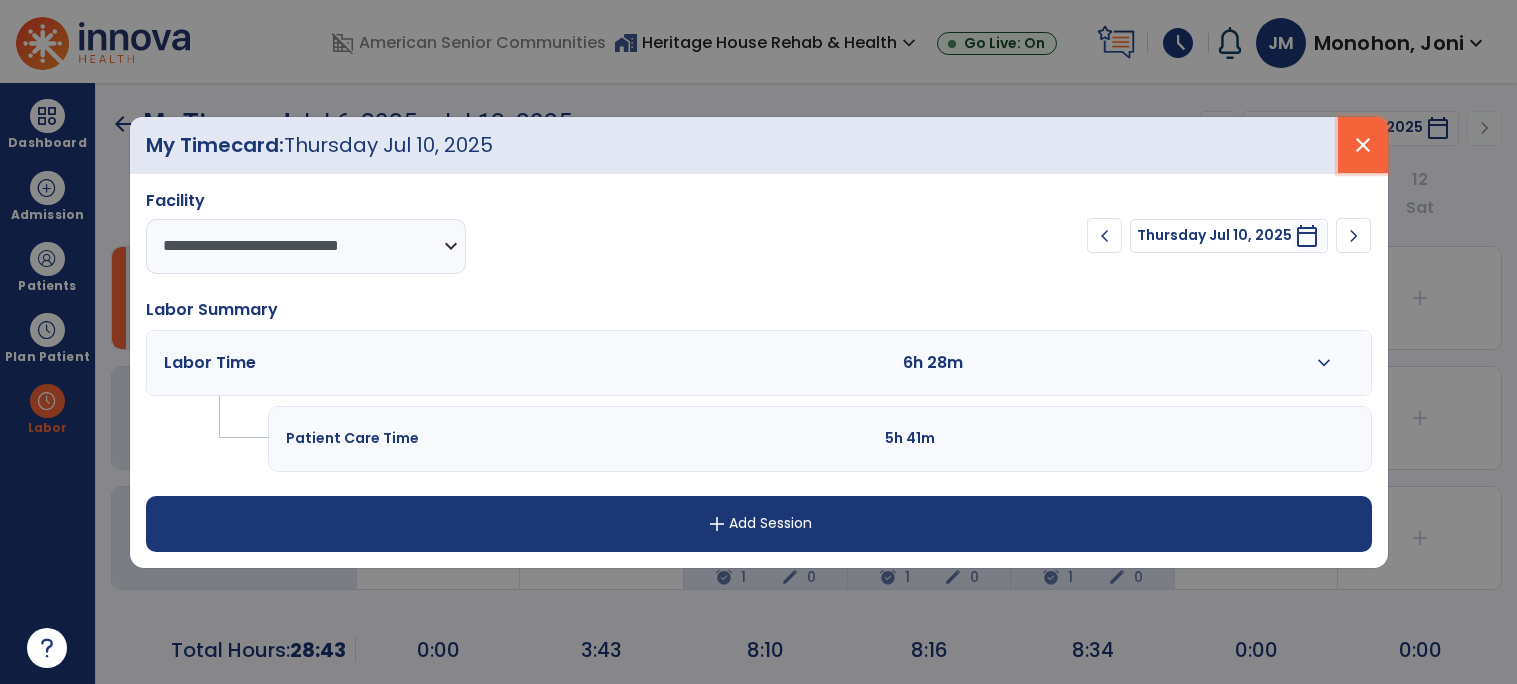 click on "close" at bounding box center [1363, 145] 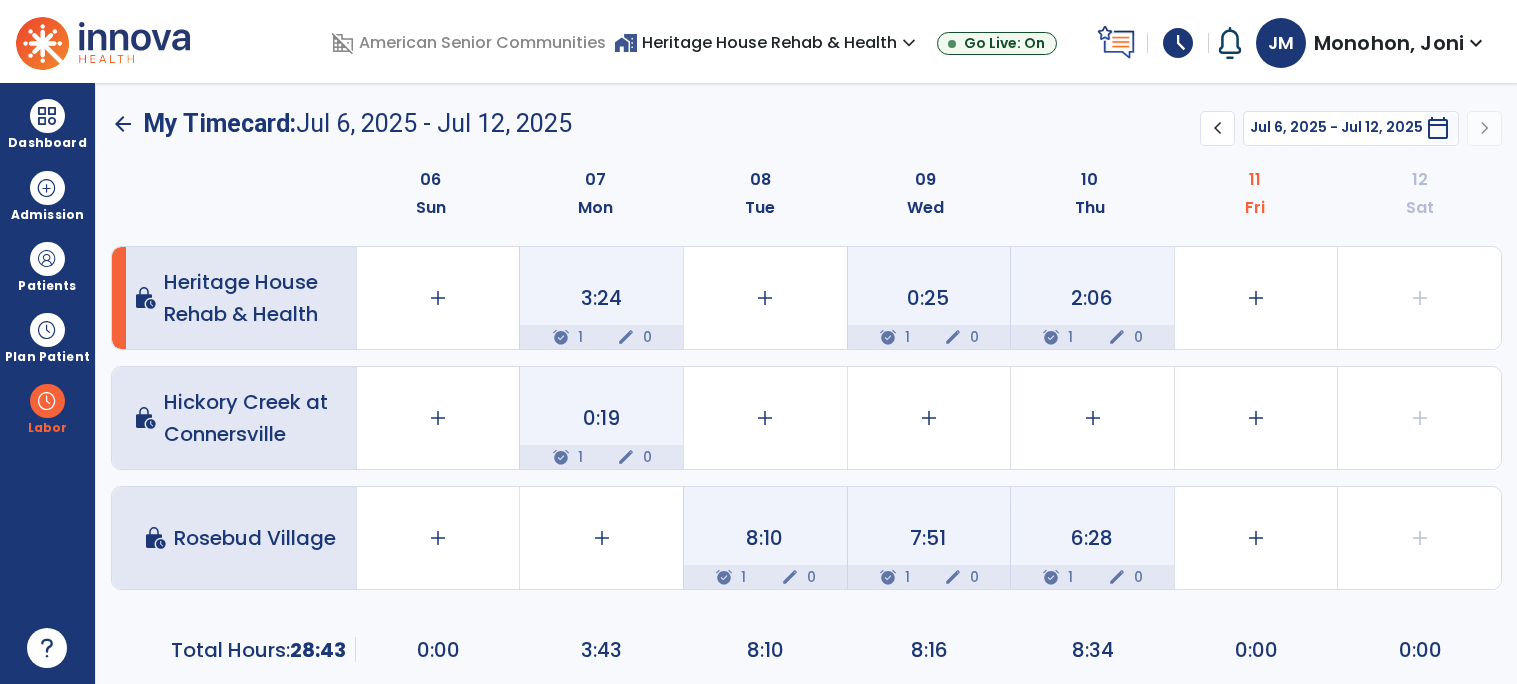 click on "7:51  alarm_on 1 edit 0" 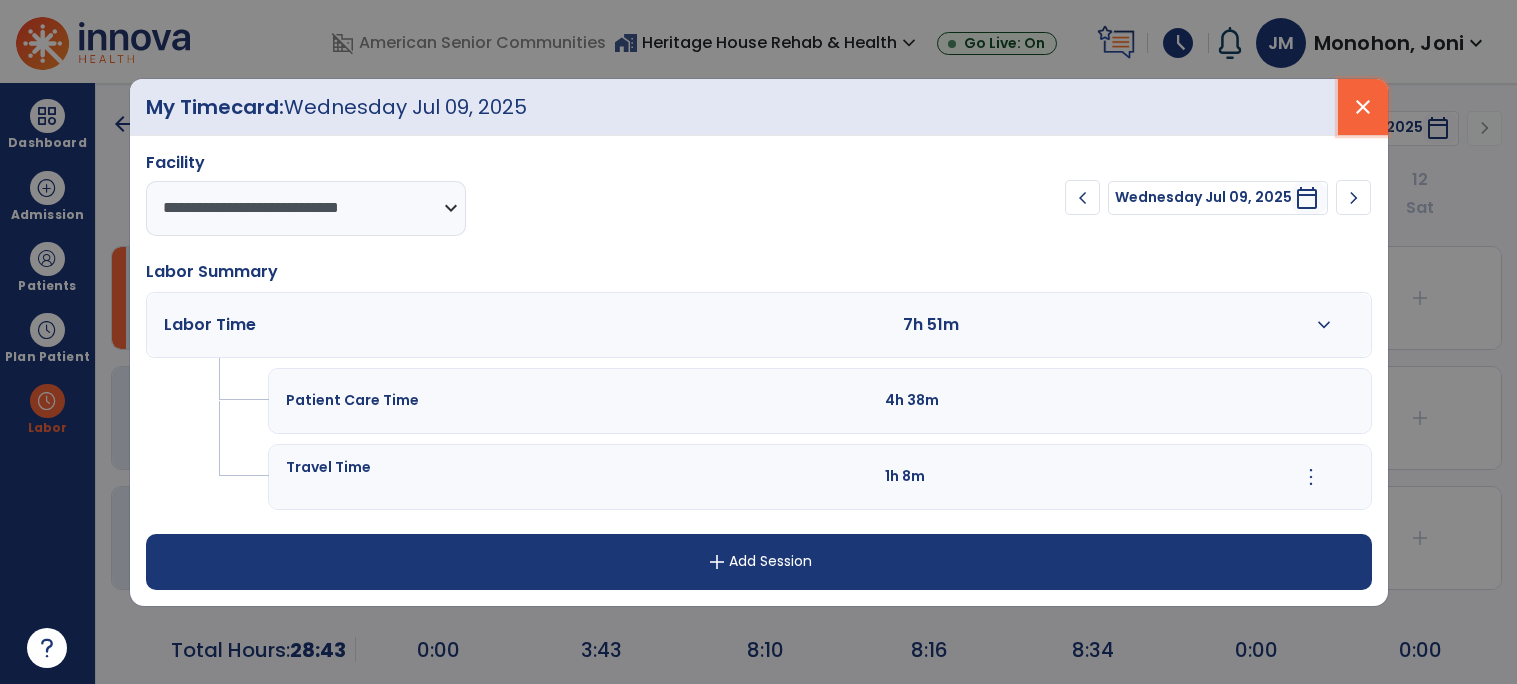 click on "close" at bounding box center (1363, 107) 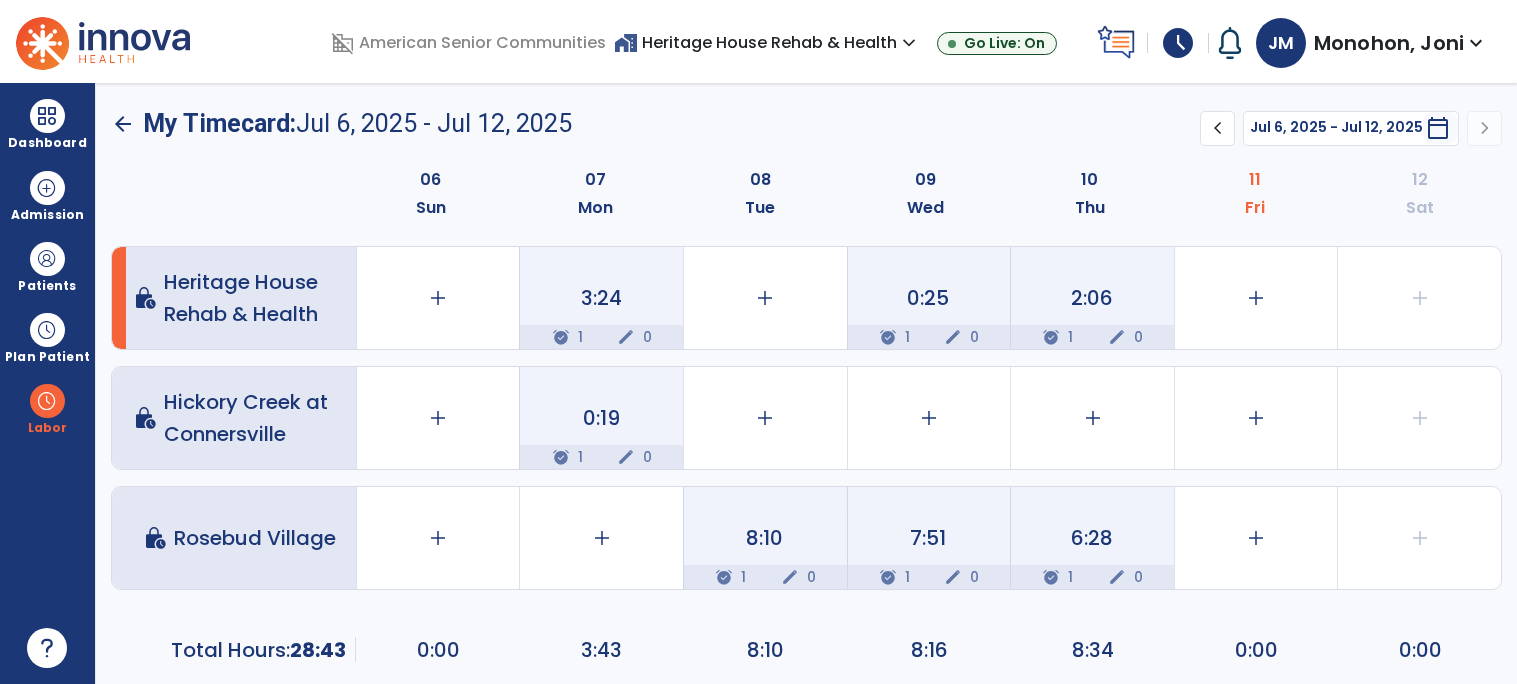 click on "6:28  alarm_on 1 edit 0" 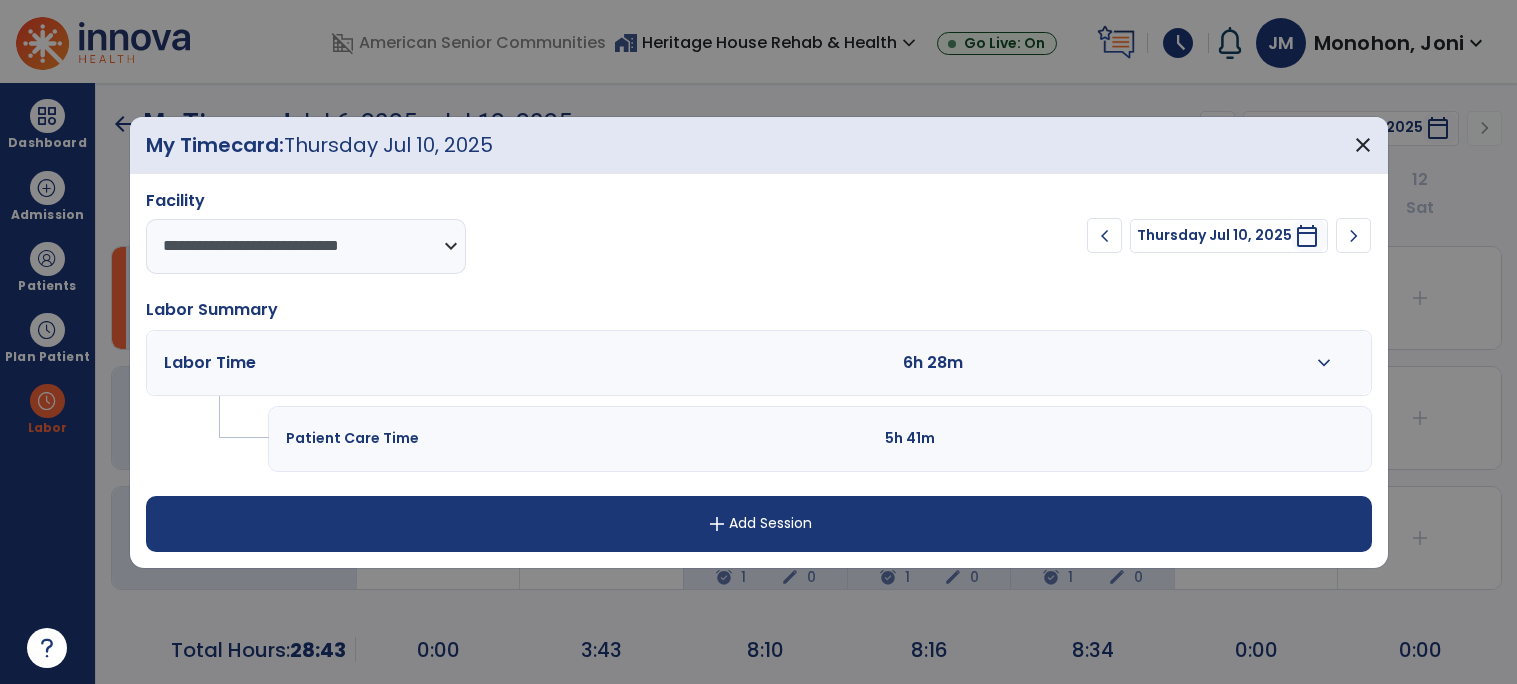 click on "add  Add Session" at bounding box center [759, 524] 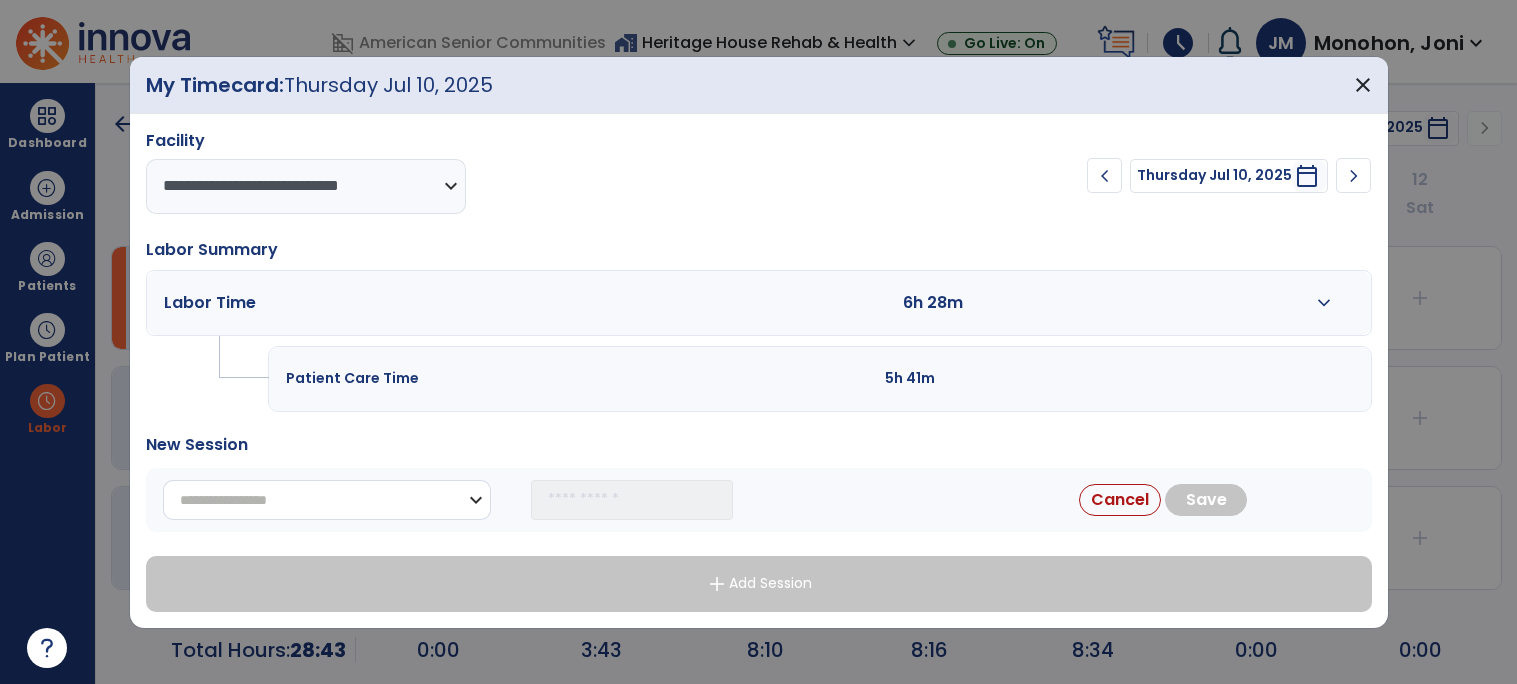 click on "**********" at bounding box center [327, 500] 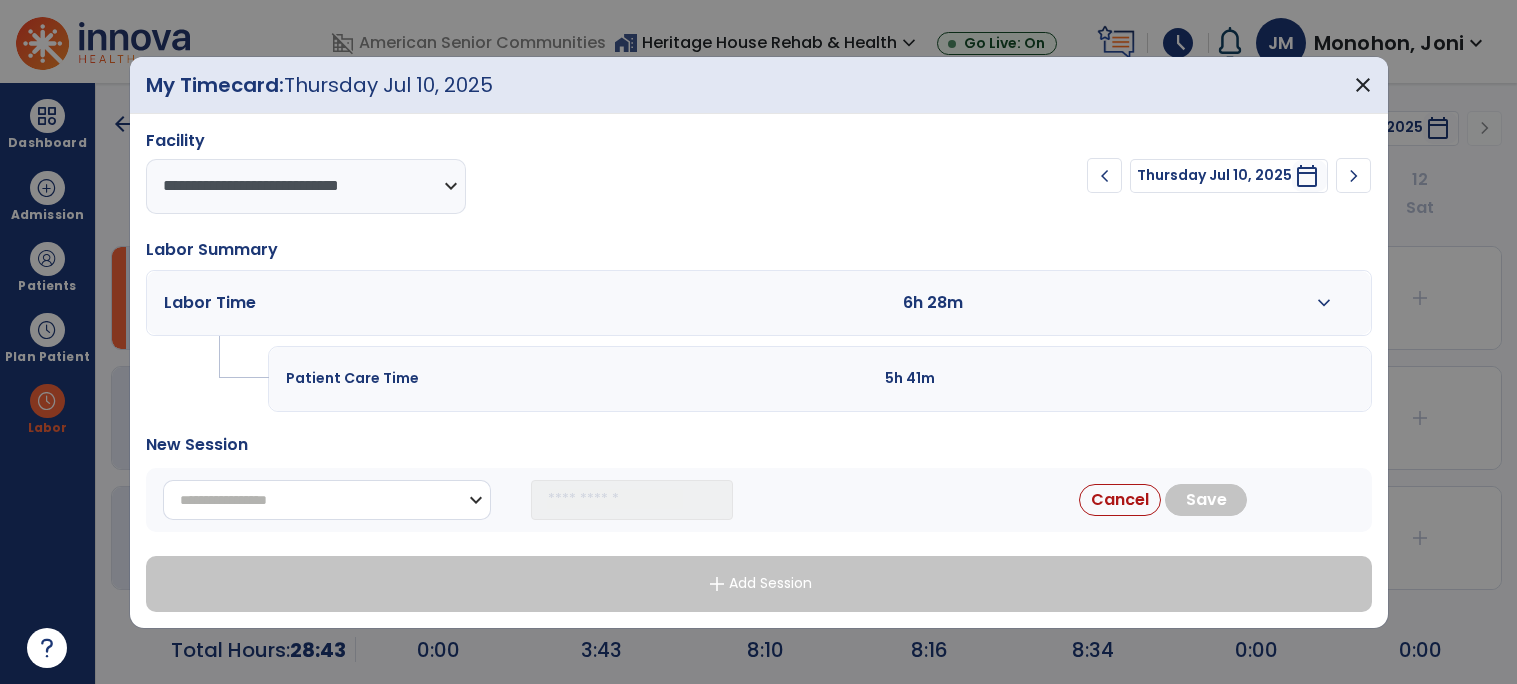 select on "**********" 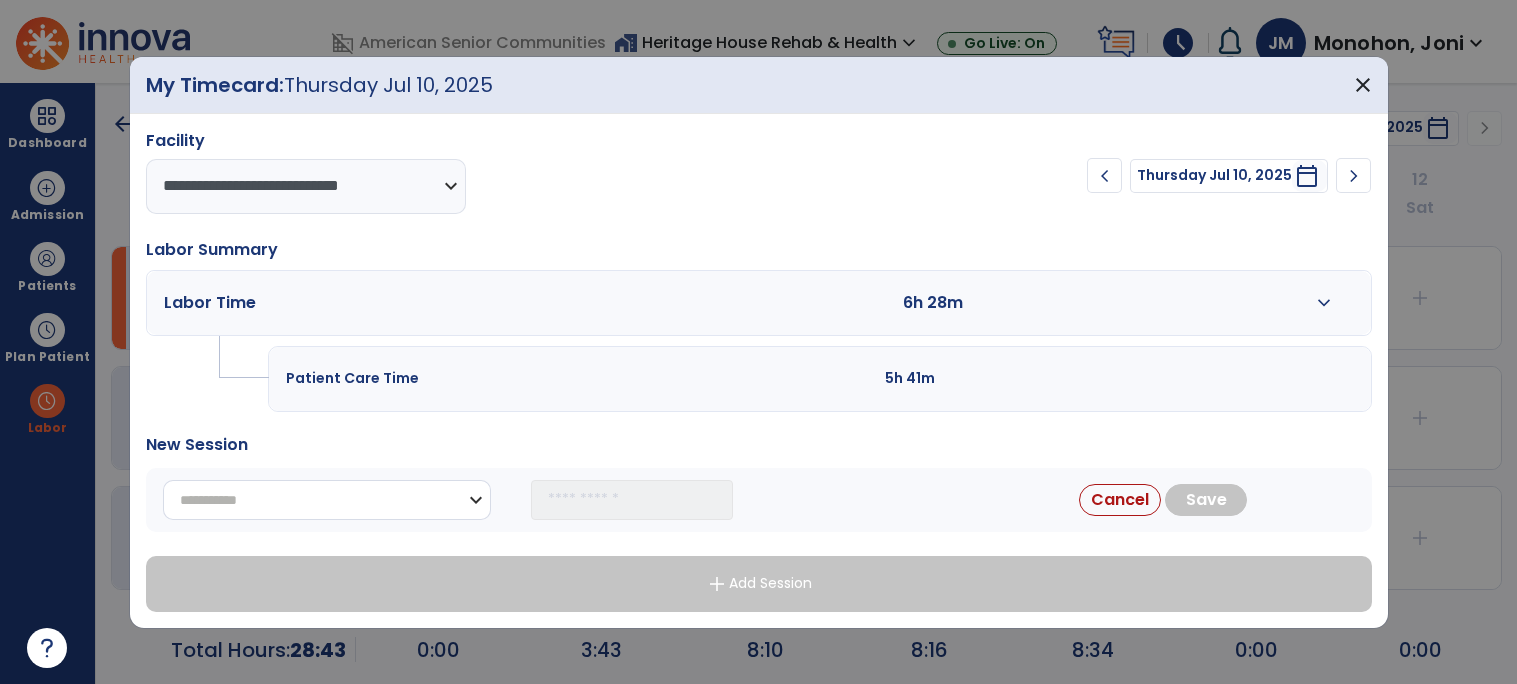 click on "**********" at bounding box center (327, 500) 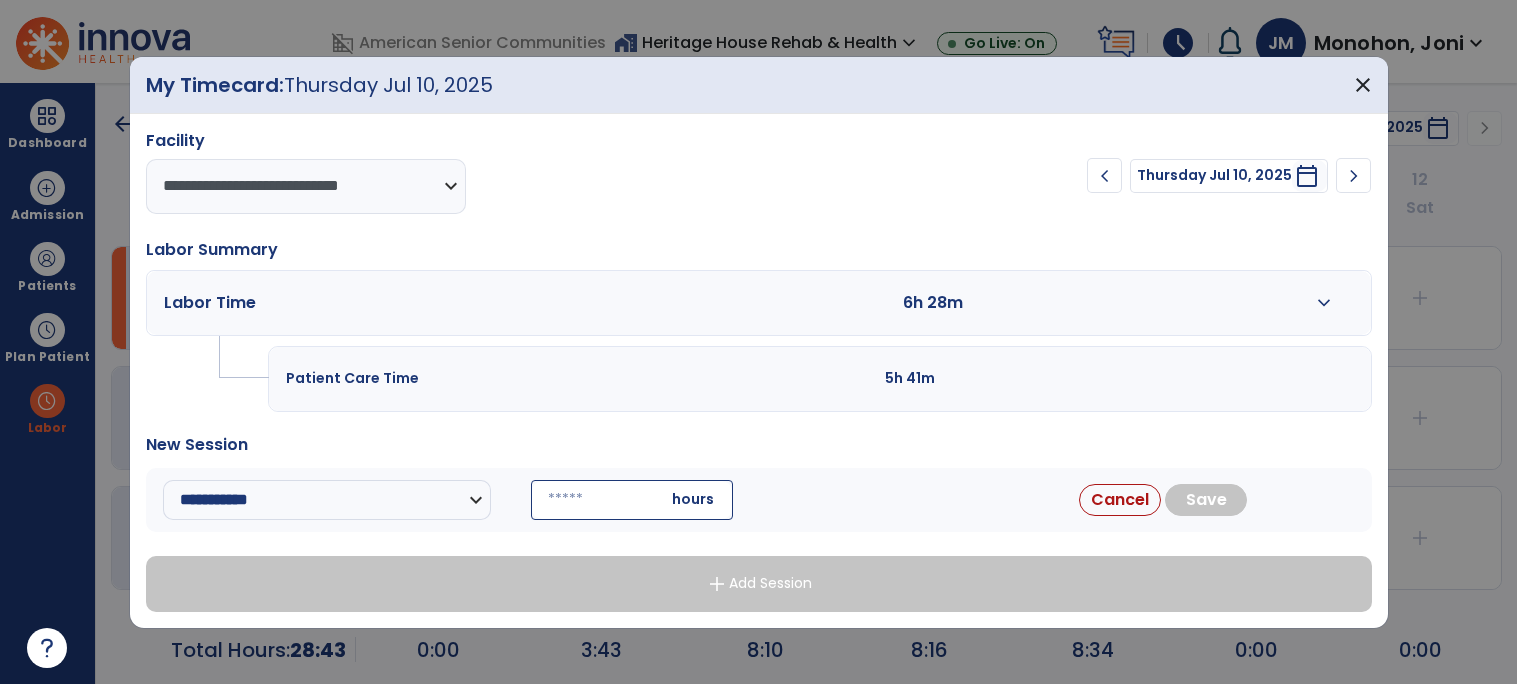 click at bounding box center (632, 500) 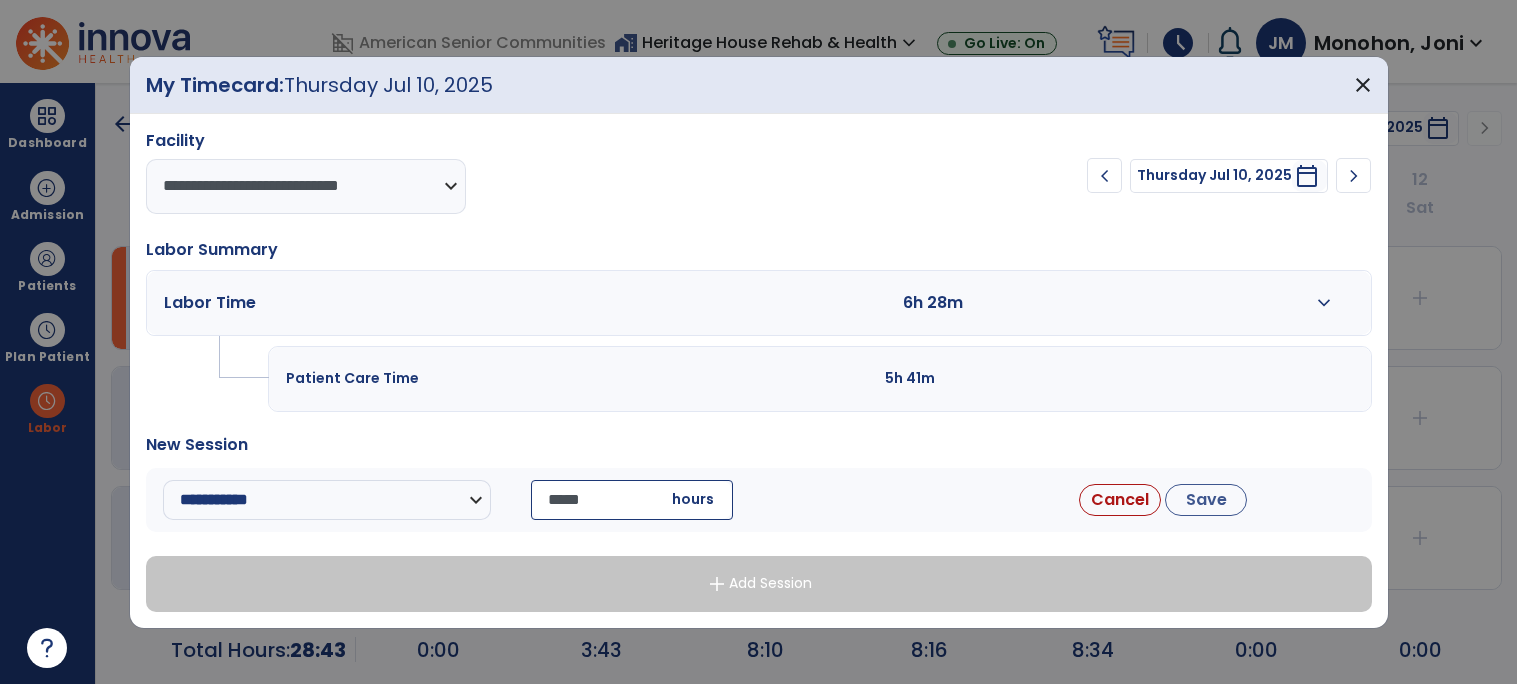 type on "*****" 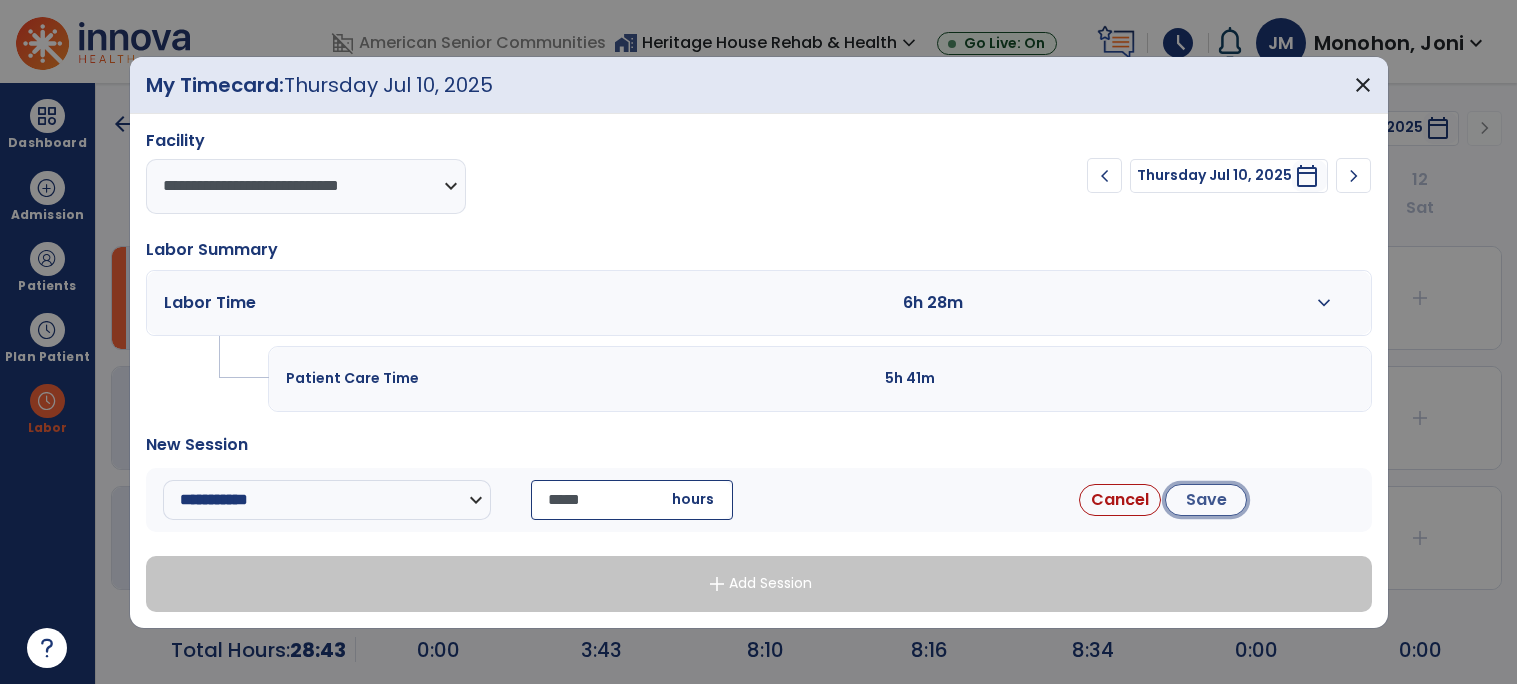 click on "Save" at bounding box center (1206, 500) 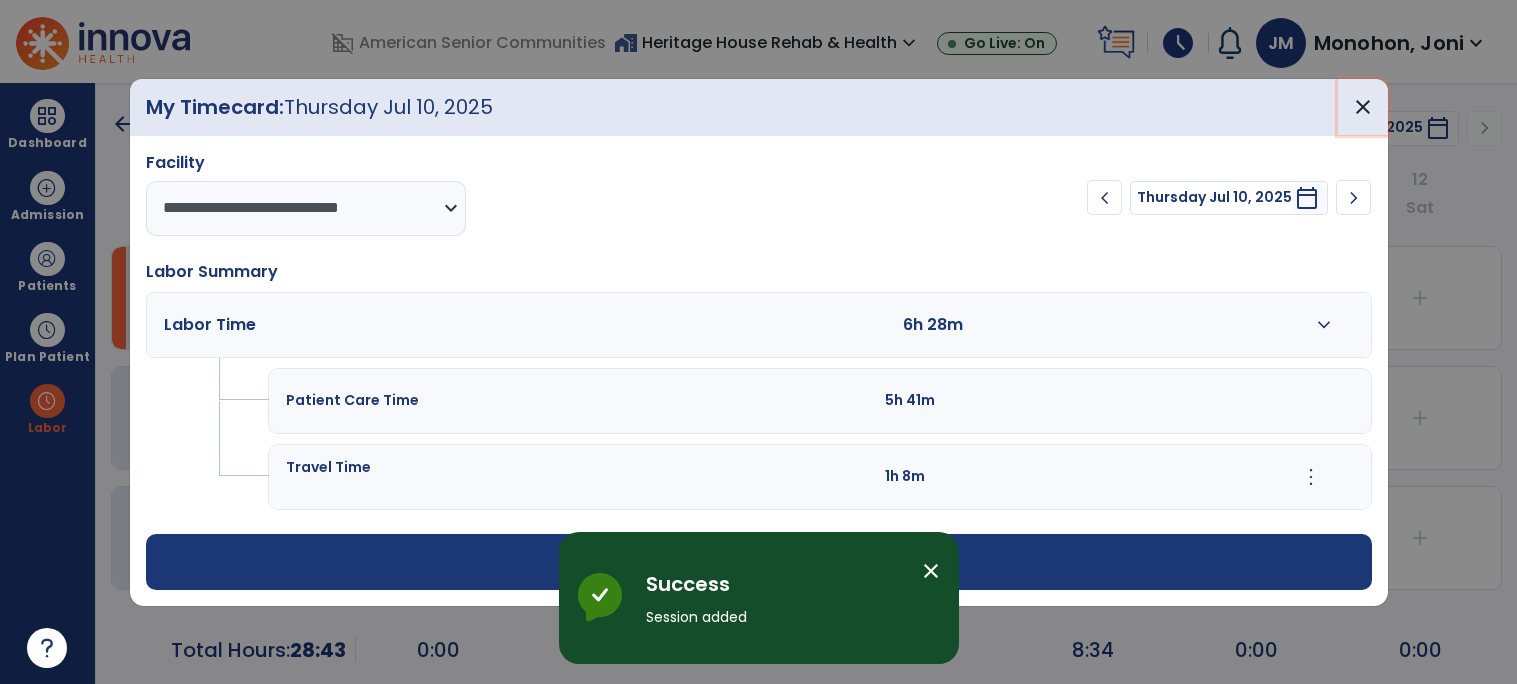 click on "close" at bounding box center [1363, 107] 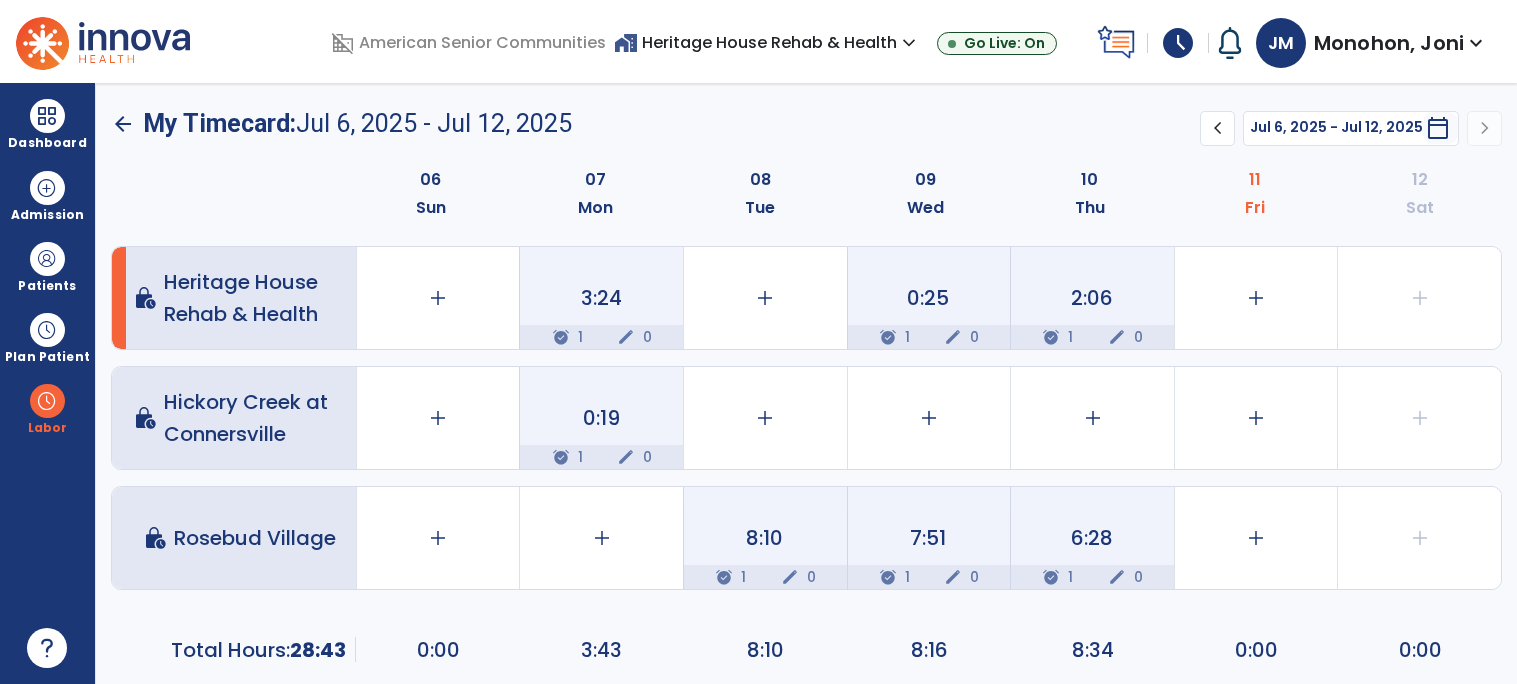 click on "arrow_back" 